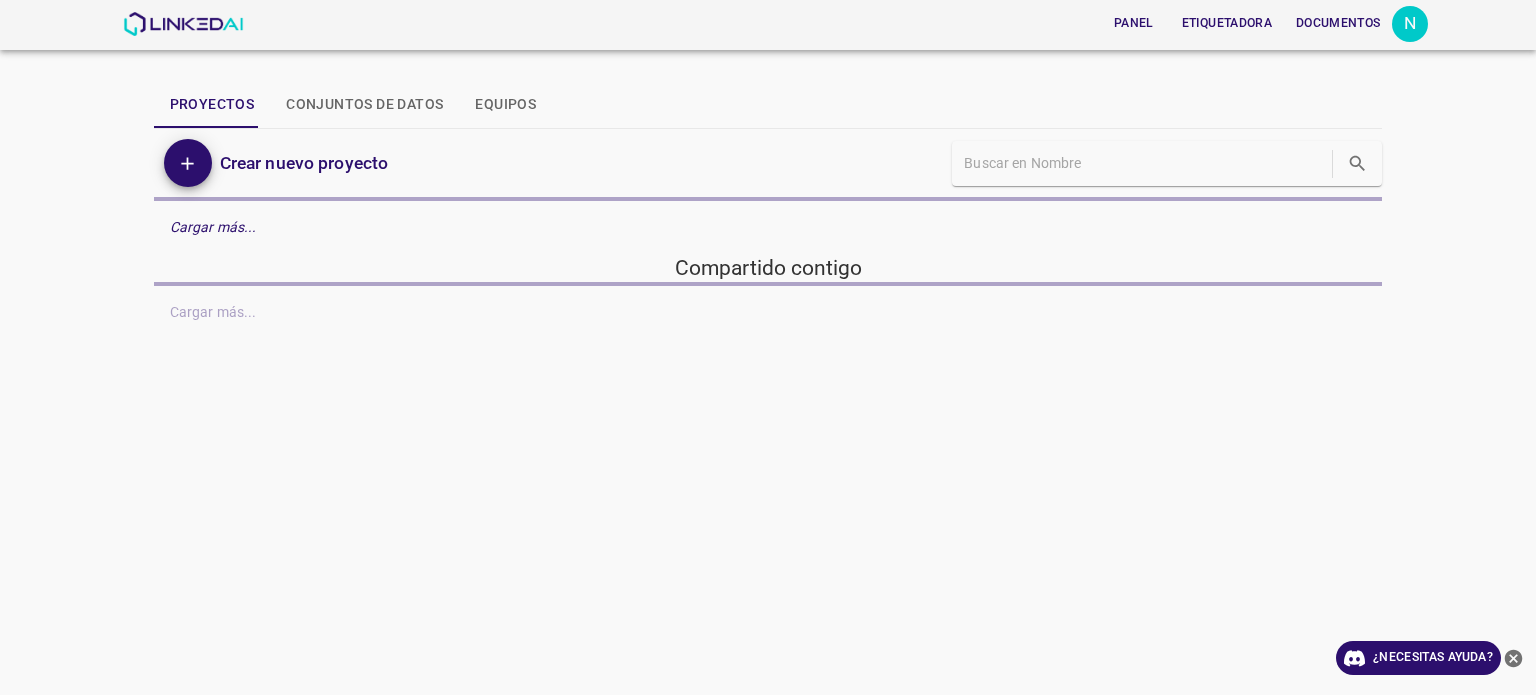 scroll, scrollTop: 0, scrollLeft: 0, axis: both 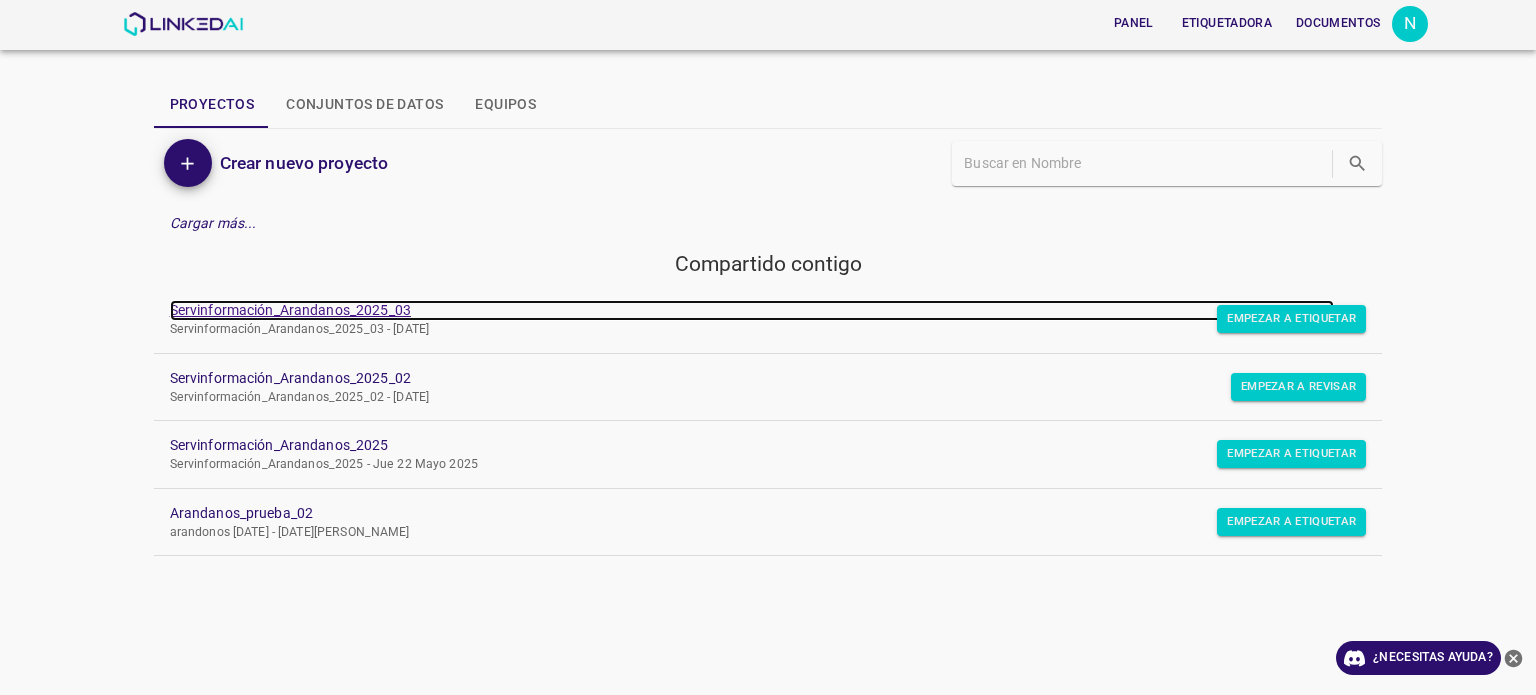 click on "Servinformación_Arandanos_2025_03" at bounding box center (290, 310) 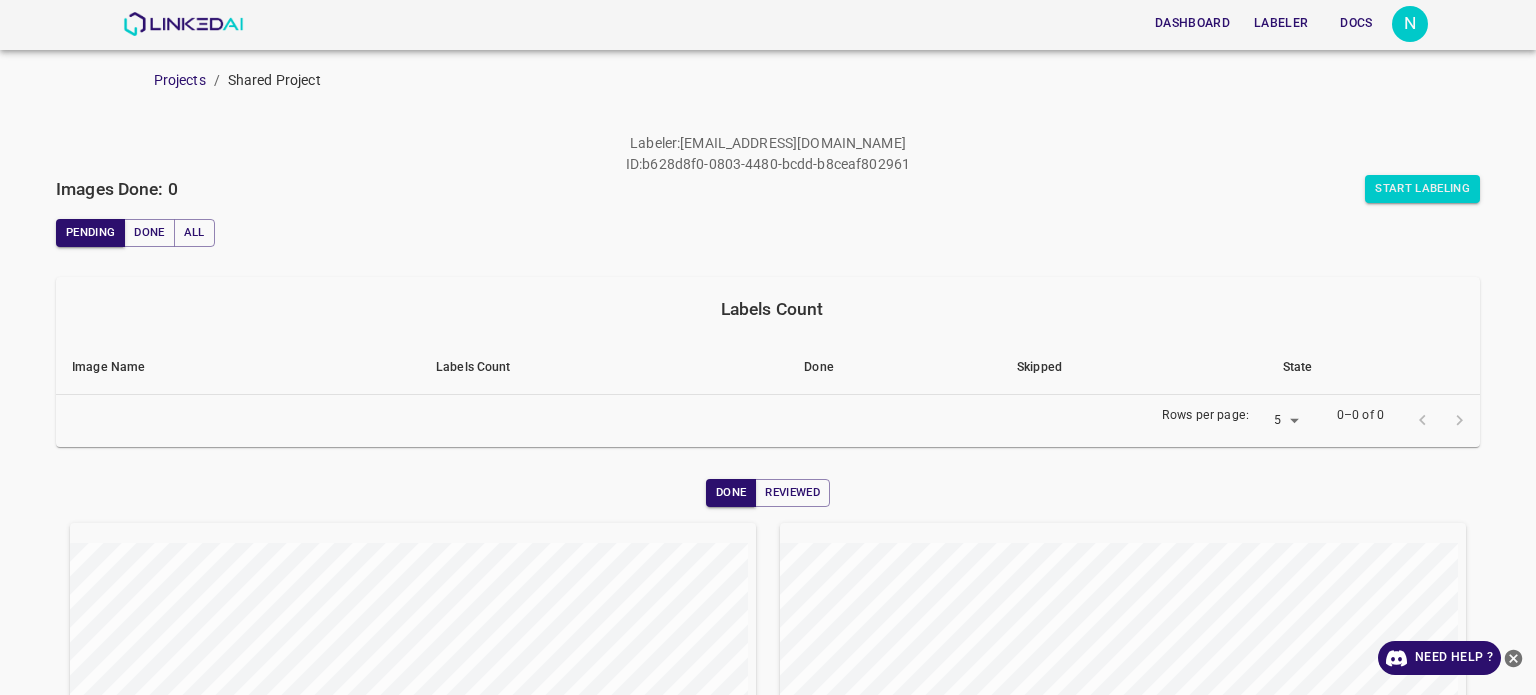 scroll, scrollTop: 0, scrollLeft: 0, axis: both 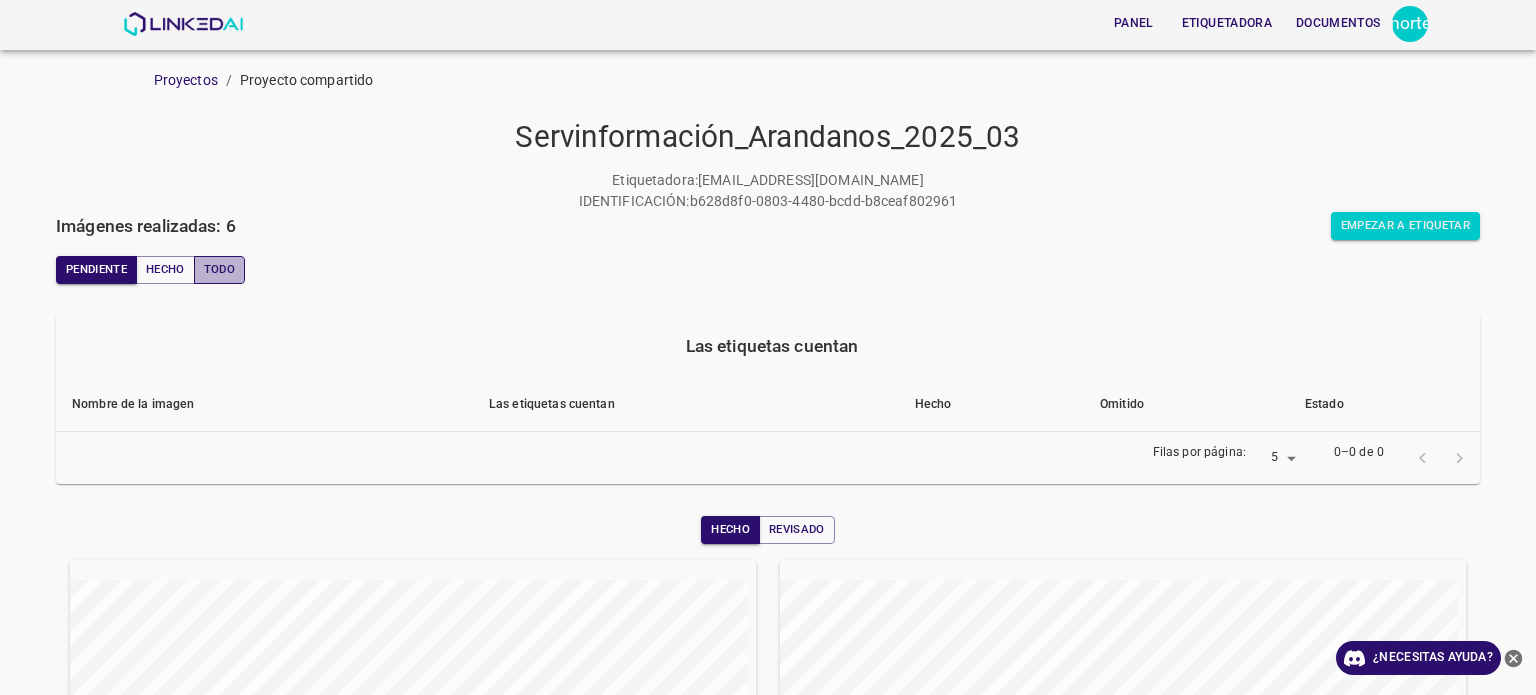 click on "Todo" at bounding box center [219, 269] 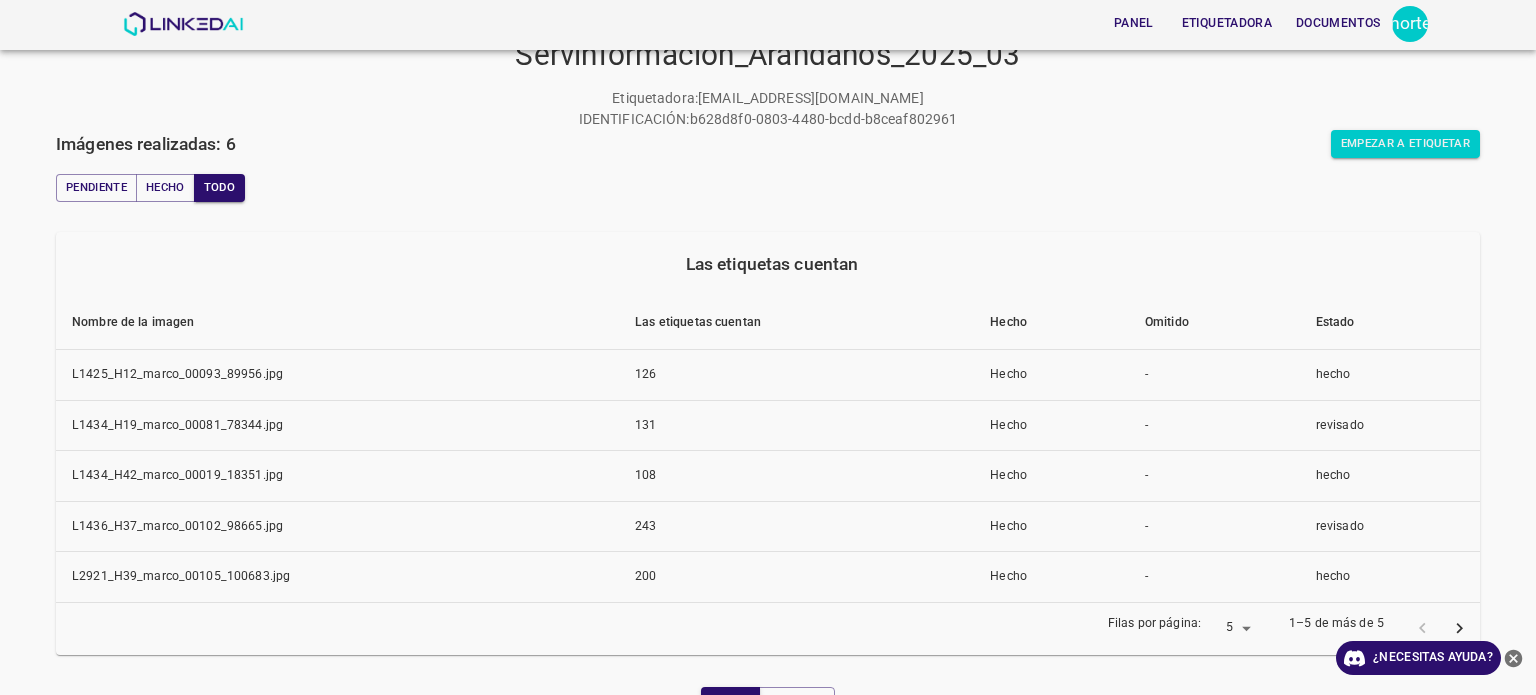 scroll, scrollTop: 200, scrollLeft: 0, axis: vertical 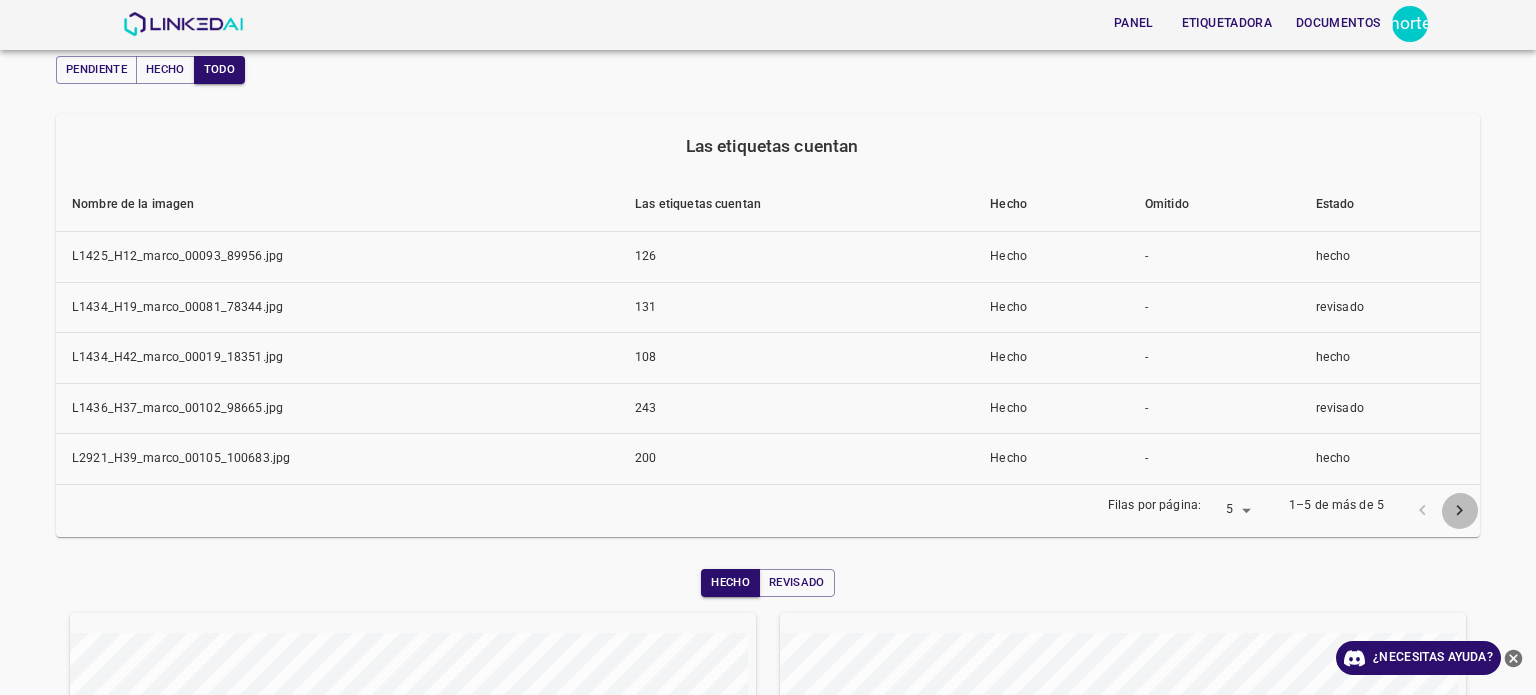click 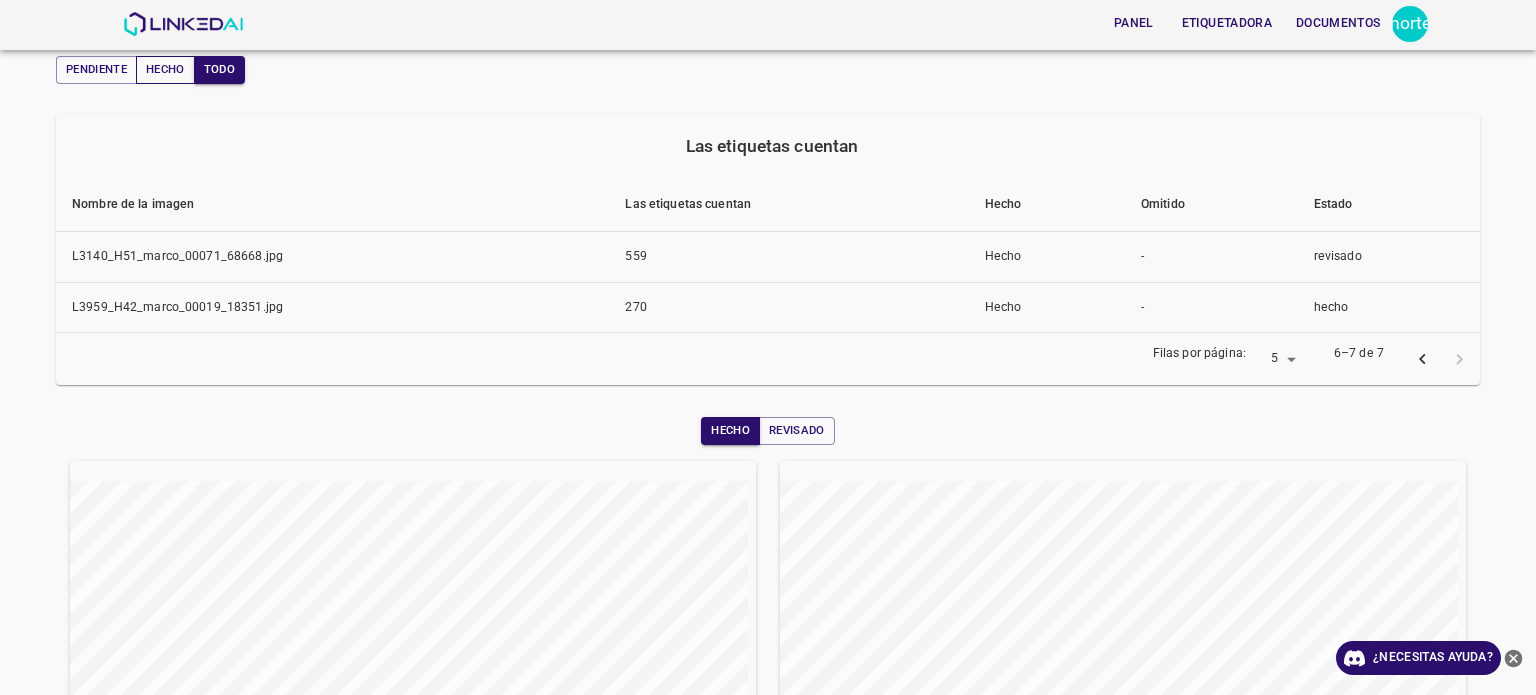 click on "Hecho" at bounding box center (165, 69) 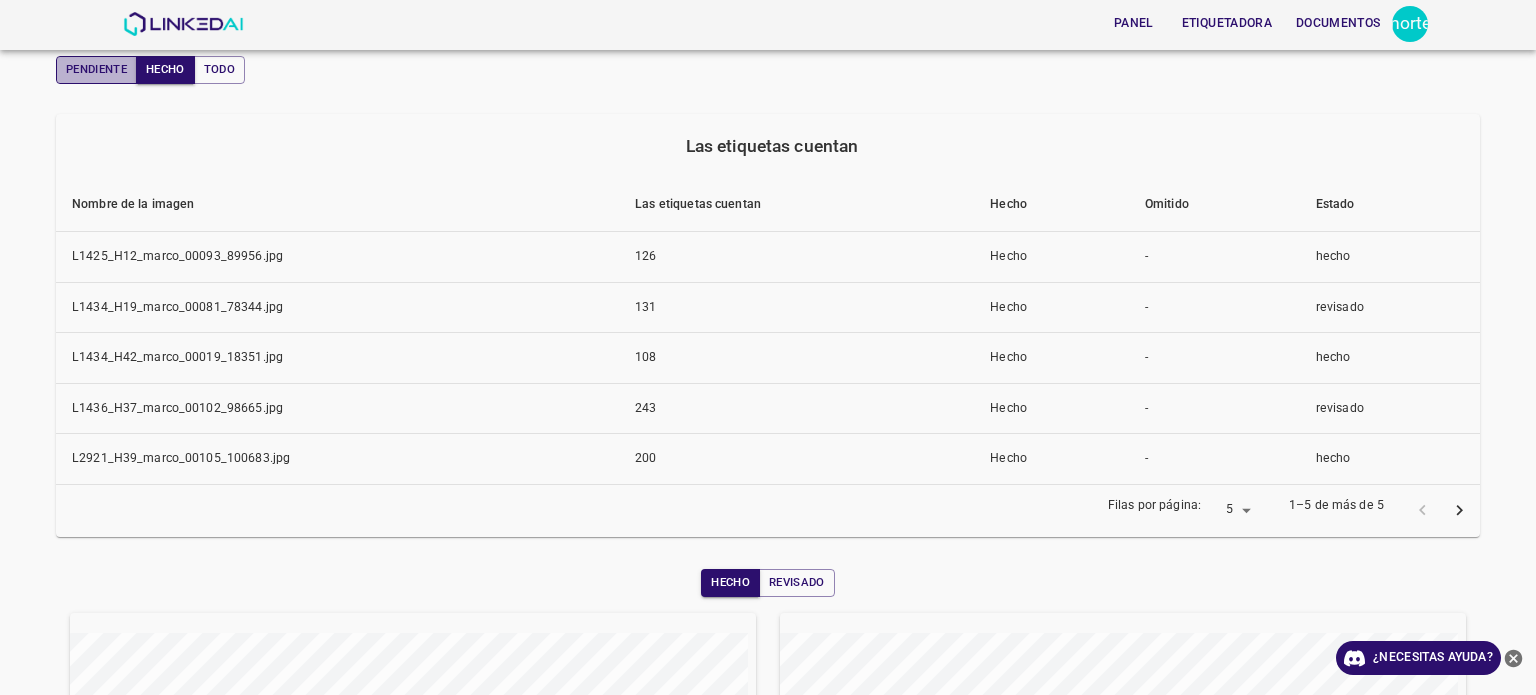 click on "Pendiente" at bounding box center (96, 70) 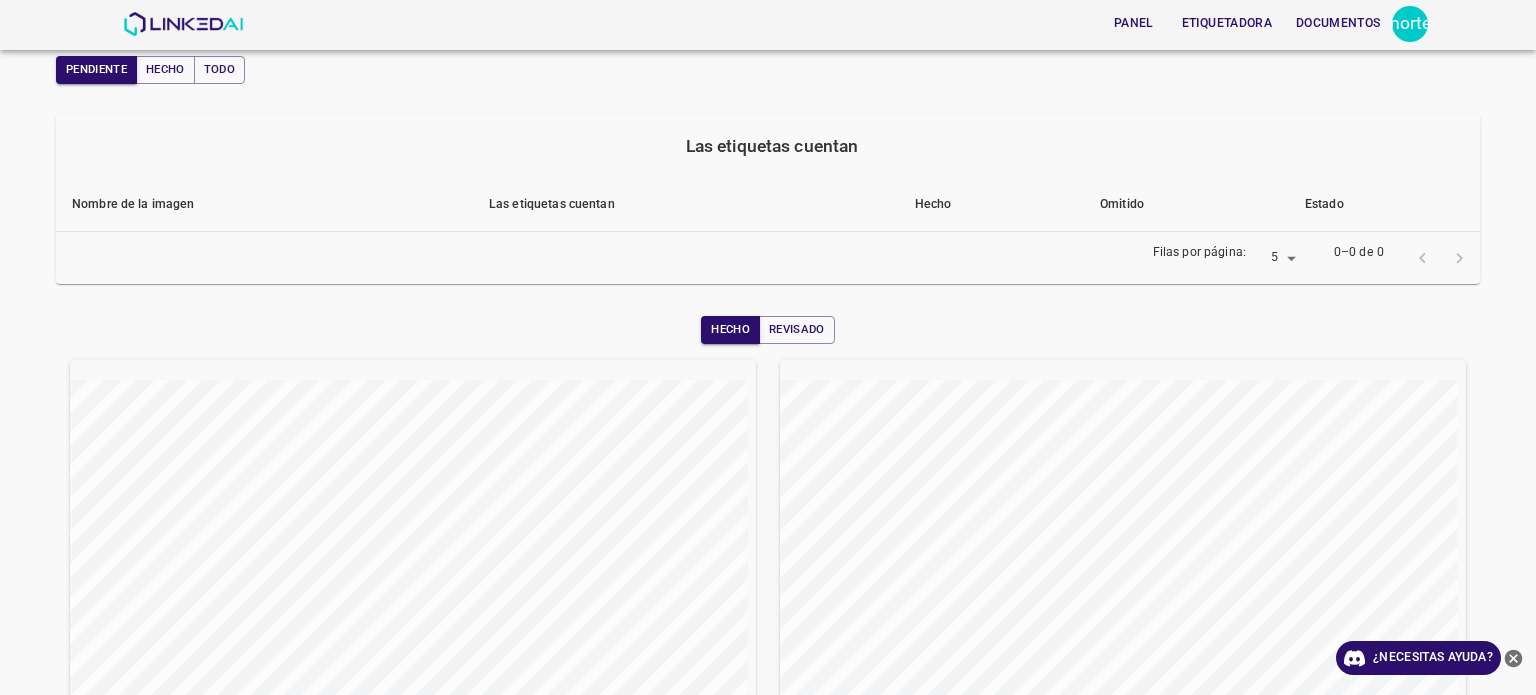 scroll, scrollTop: 0, scrollLeft: 0, axis: both 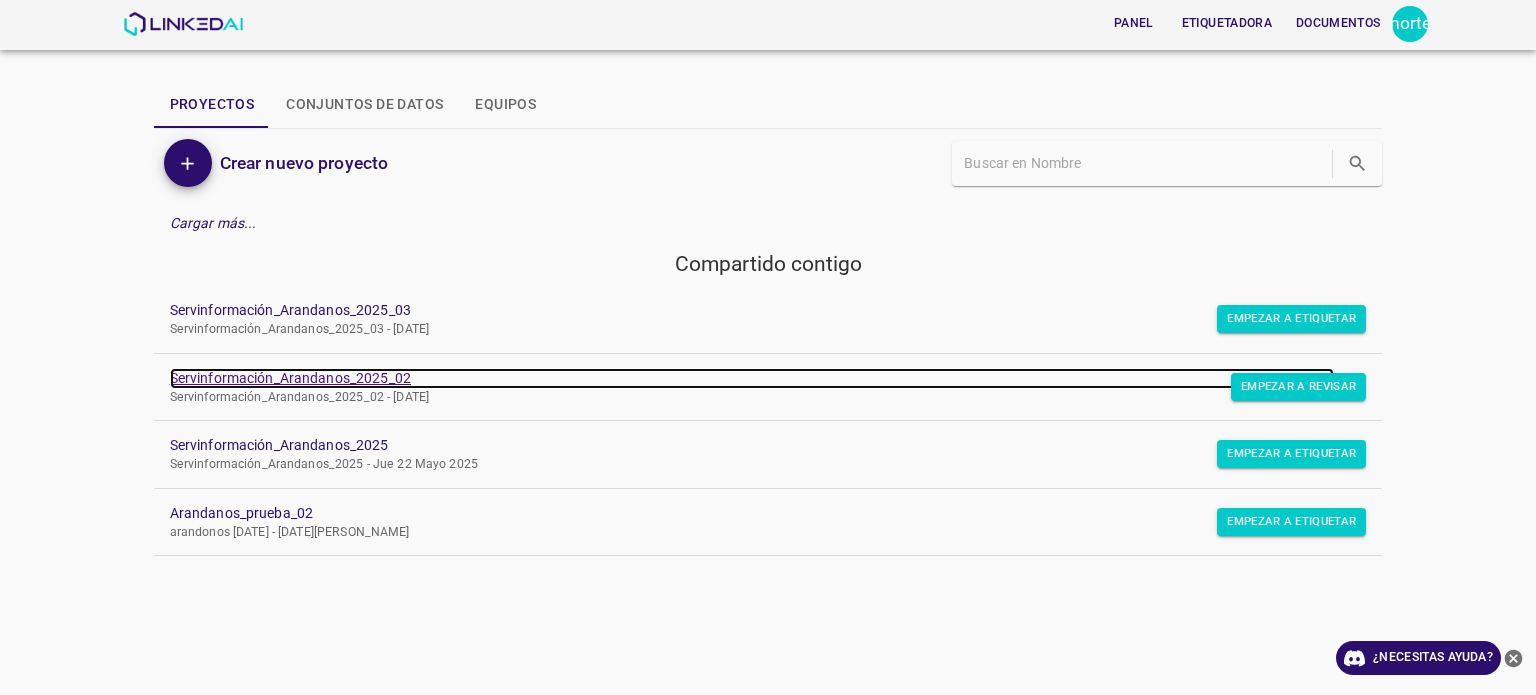 click on "Servinformación_Arandanos_2025_02" at bounding box center [290, 378] 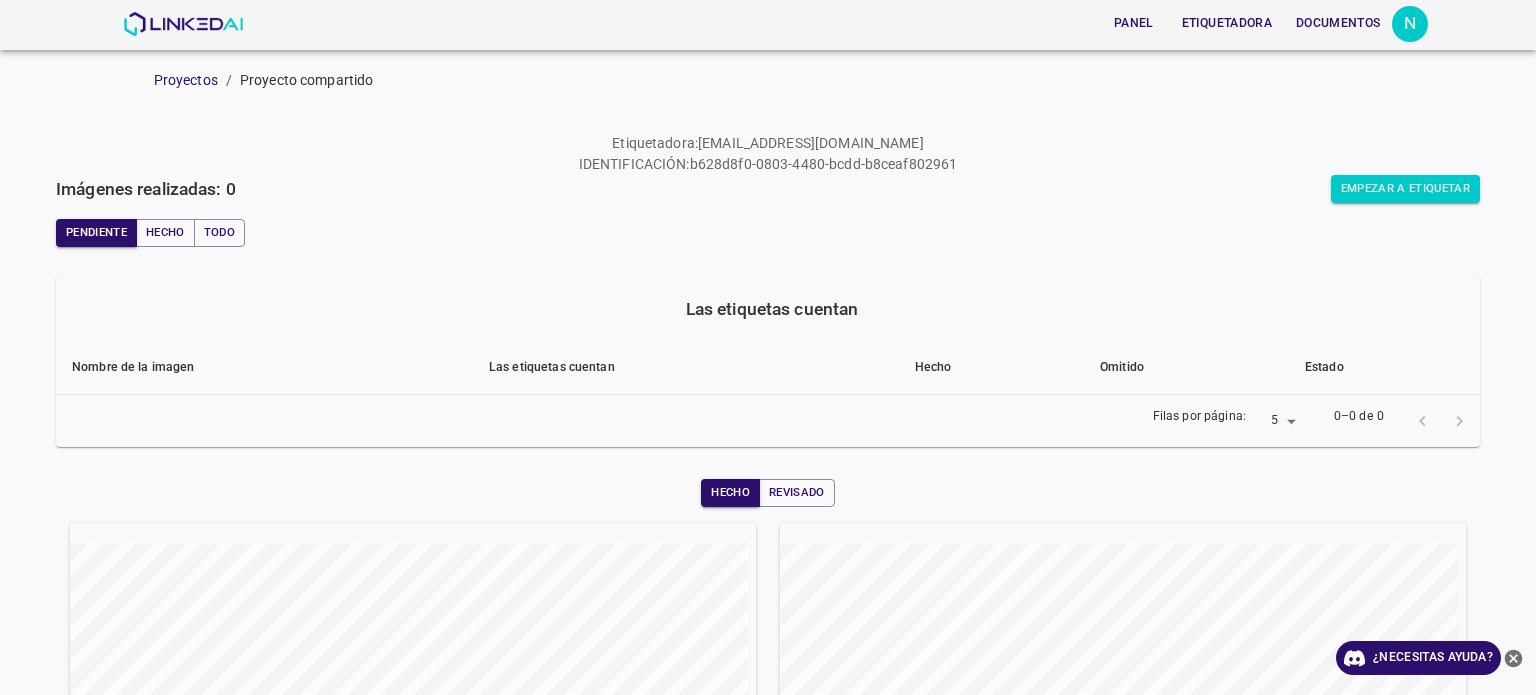 scroll, scrollTop: 0, scrollLeft: 0, axis: both 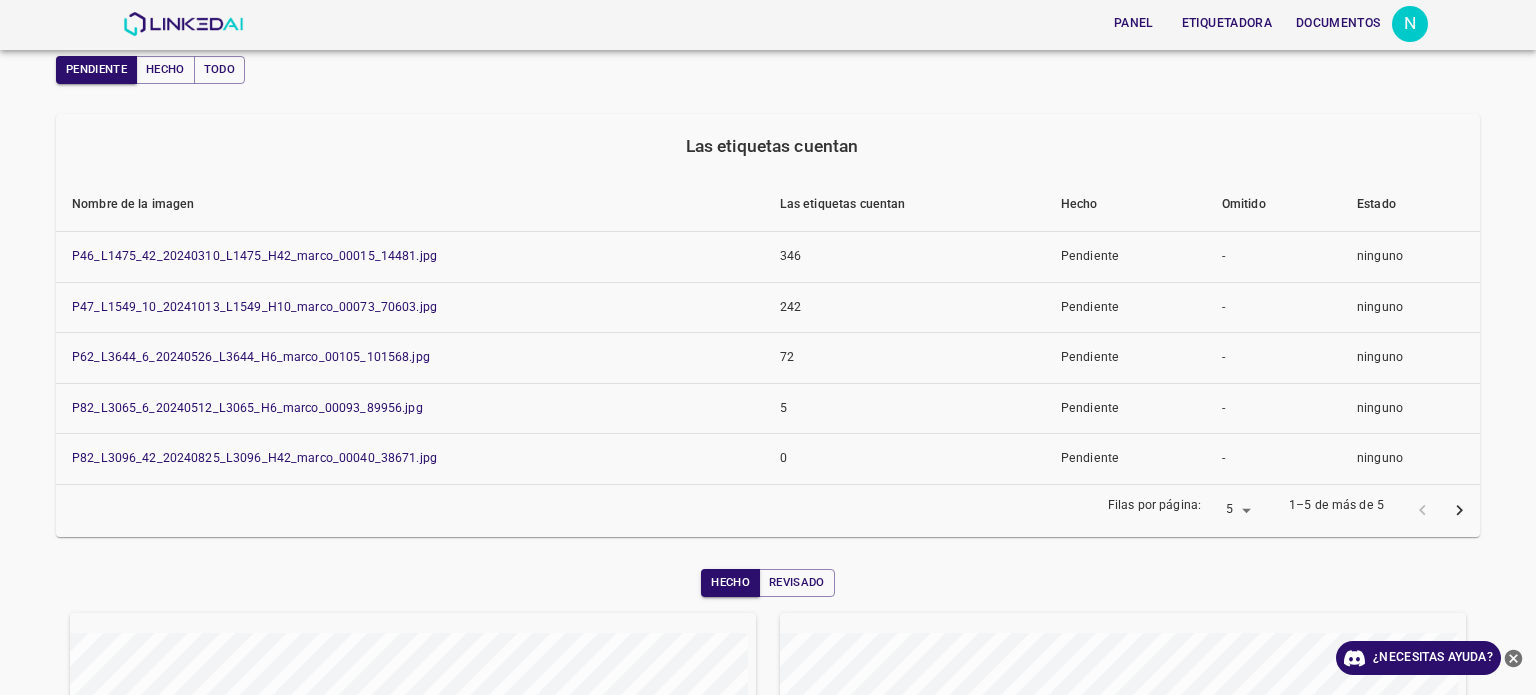 click 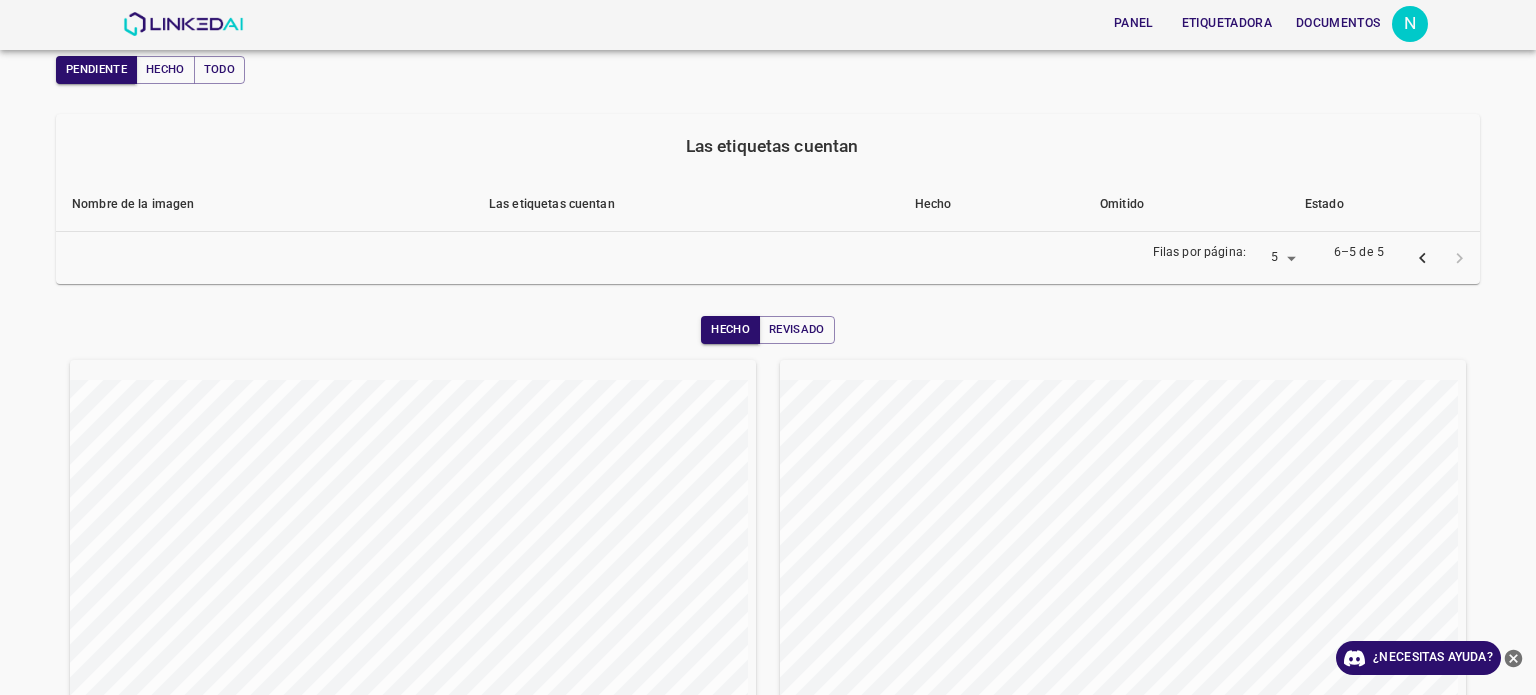 click at bounding box center [1422, 258] 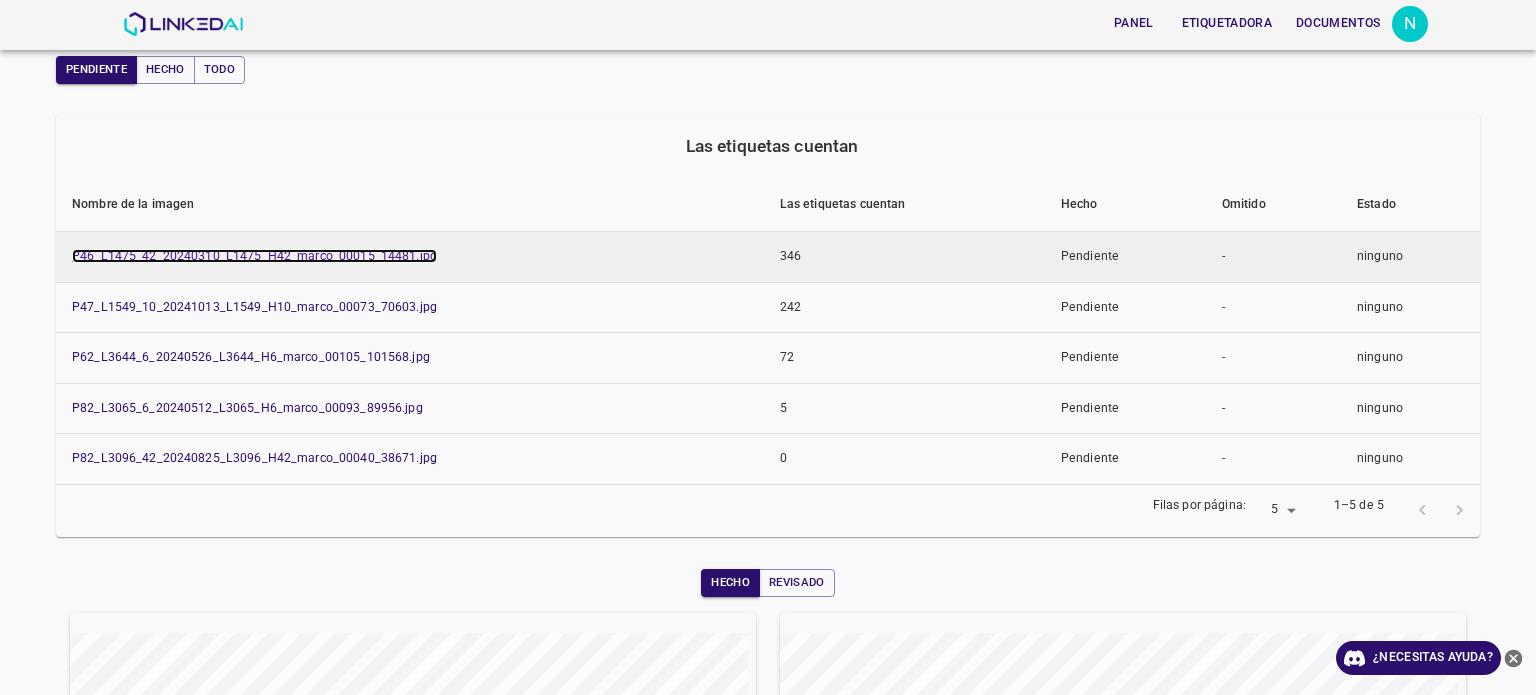 click on "P46_L1475_42_20240310_L1475_H42_marco_00015_14481.jpg" at bounding box center (254, 256) 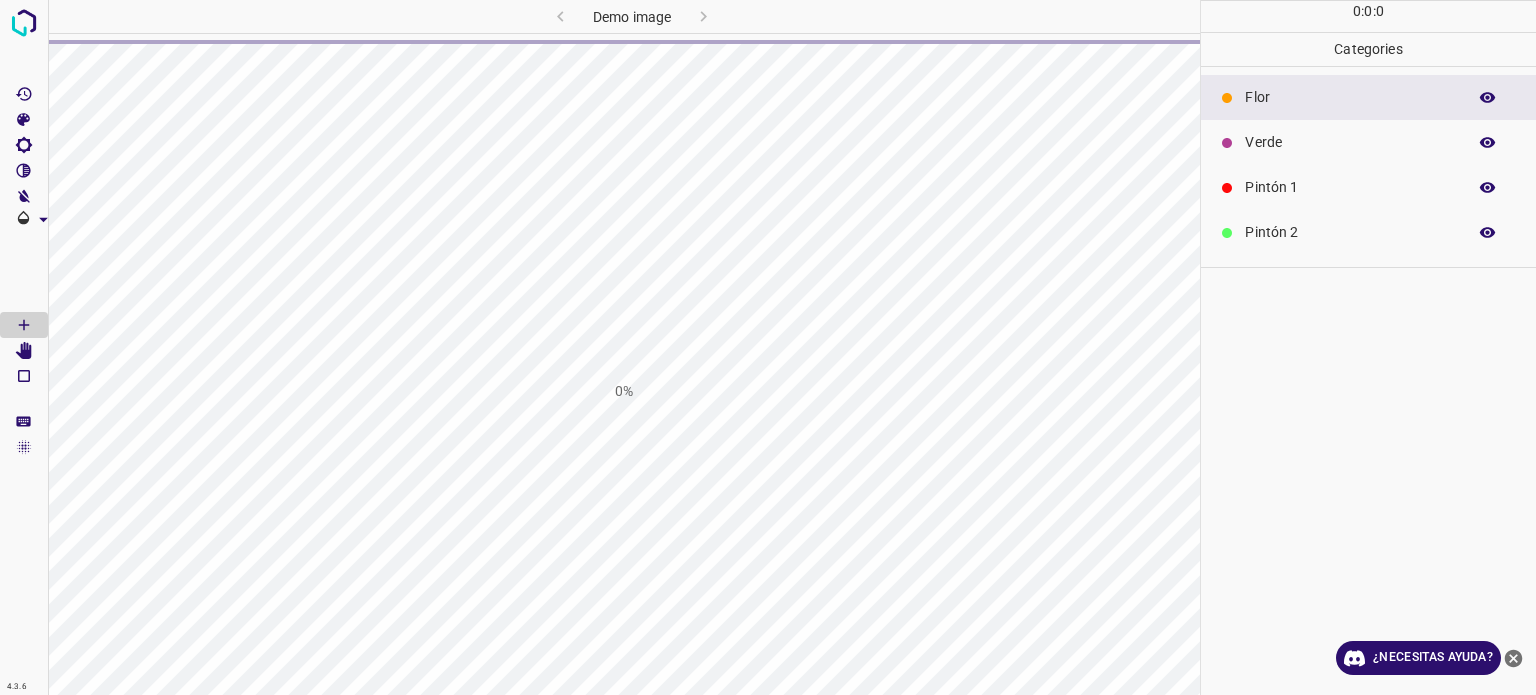 scroll, scrollTop: 0, scrollLeft: 0, axis: both 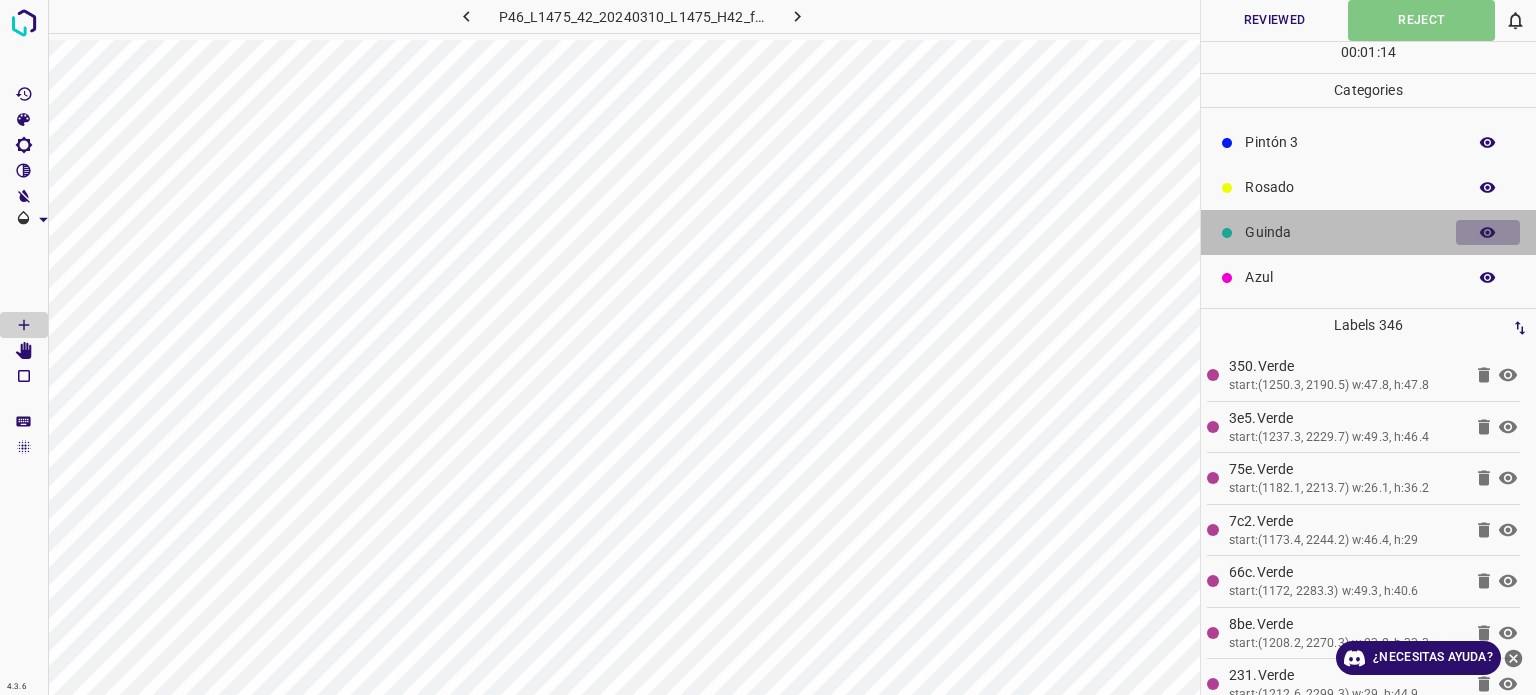 click 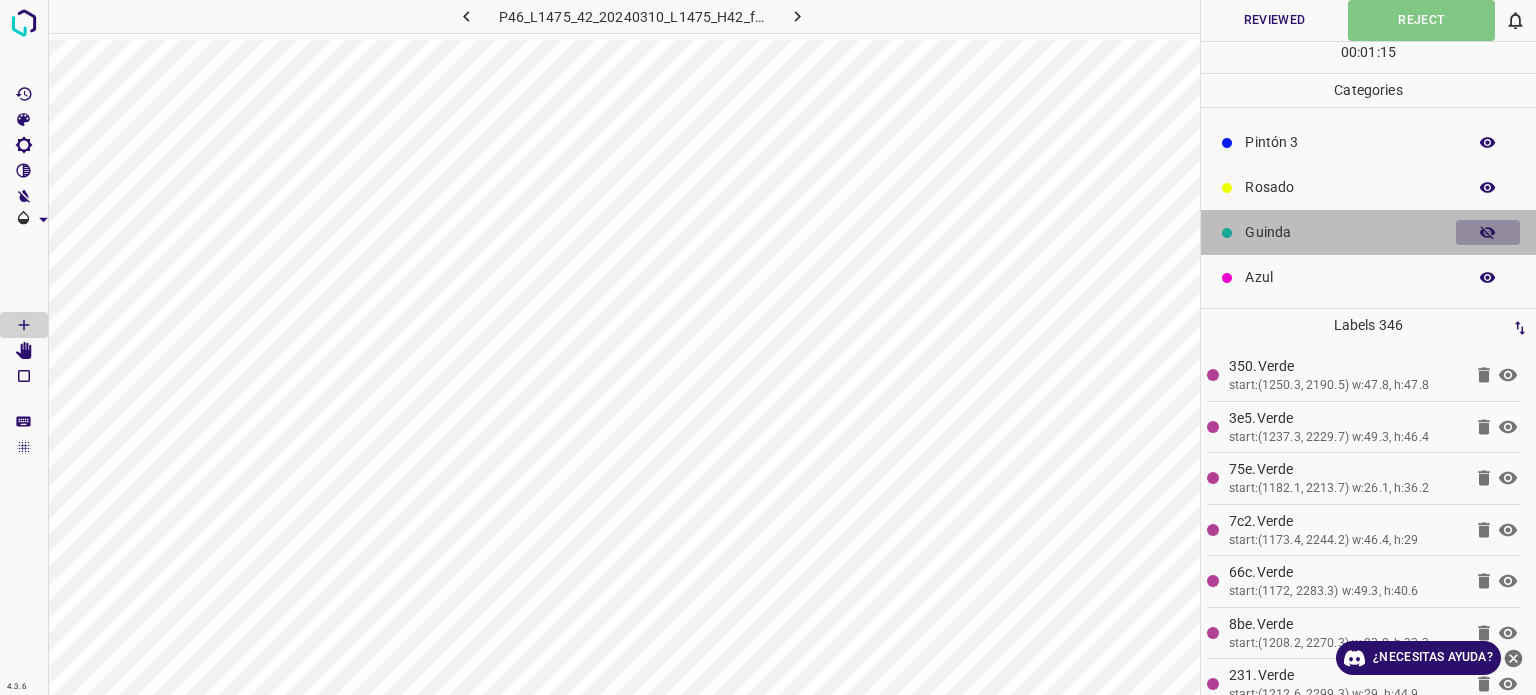 click 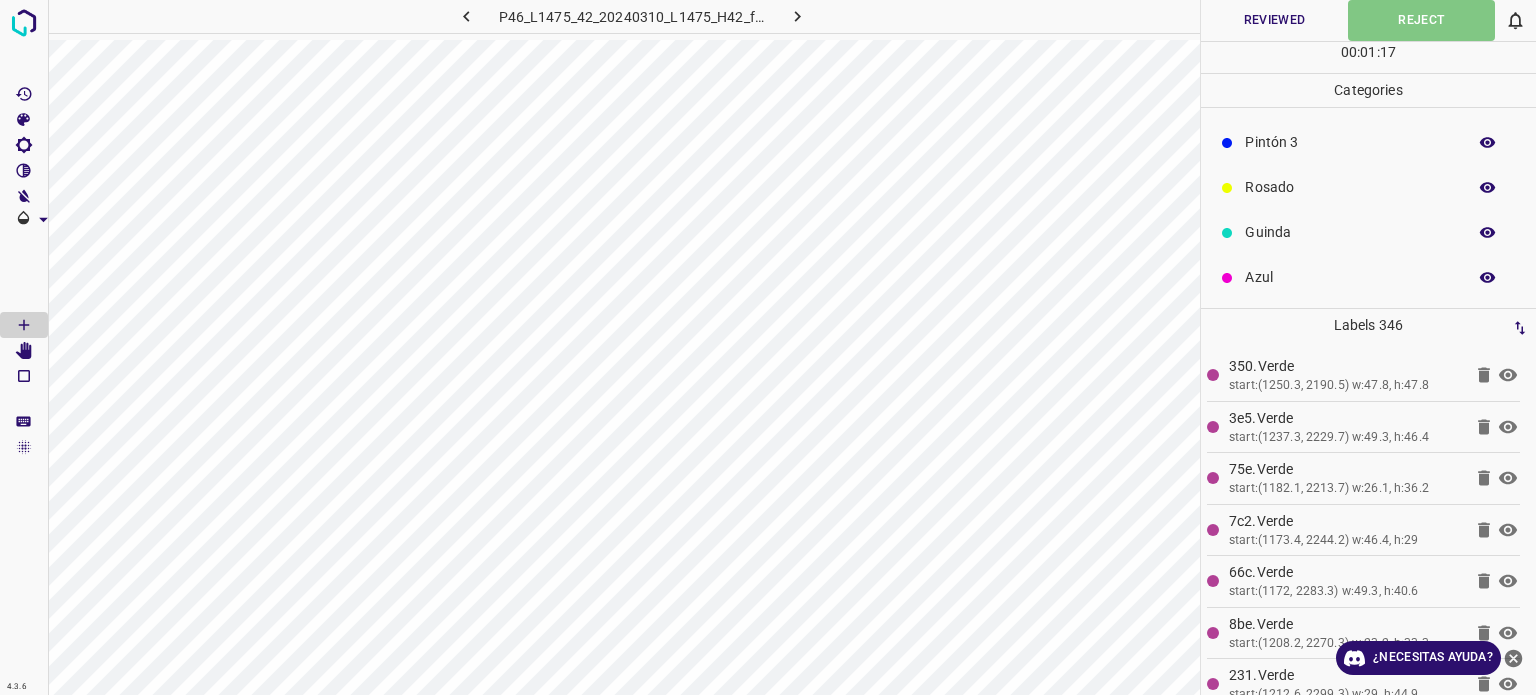 click on "Reviewed" at bounding box center [1274, 20] 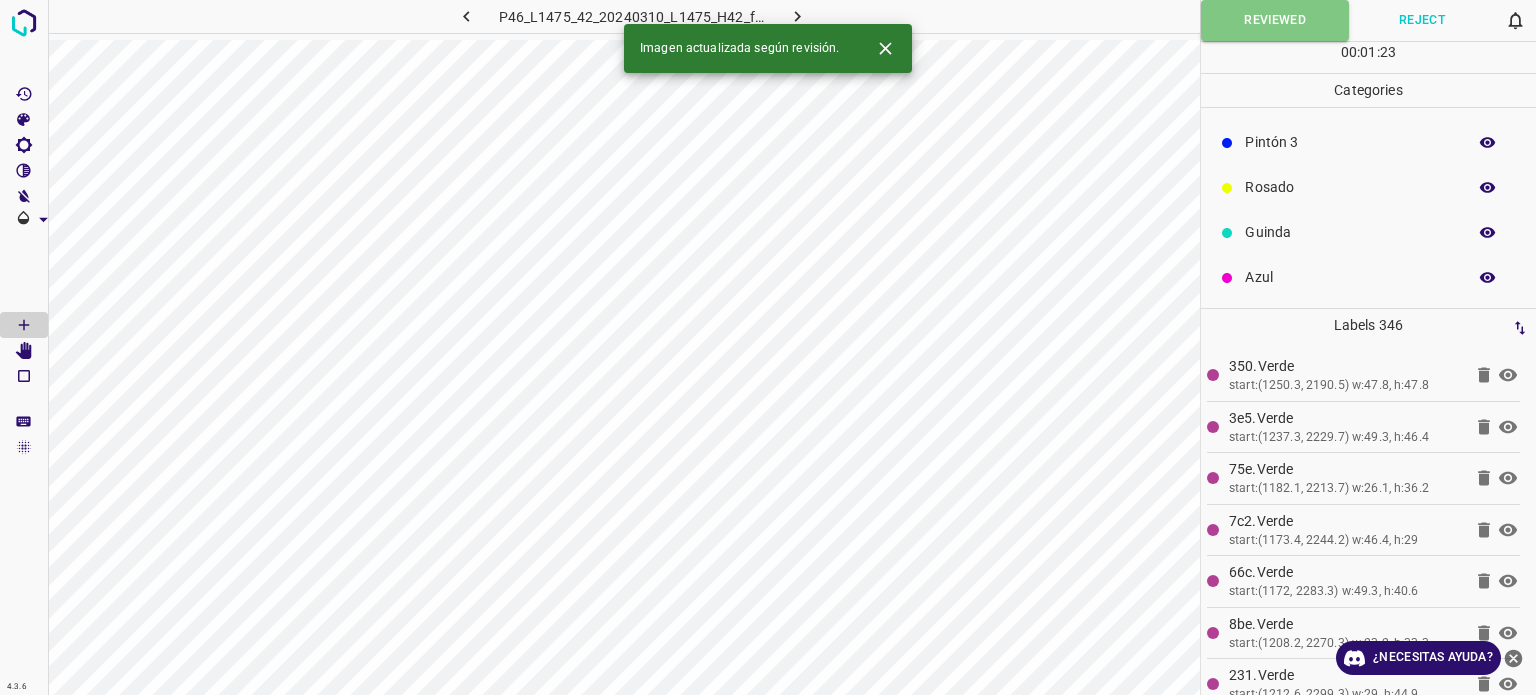 click at bounding box center (797, 16) 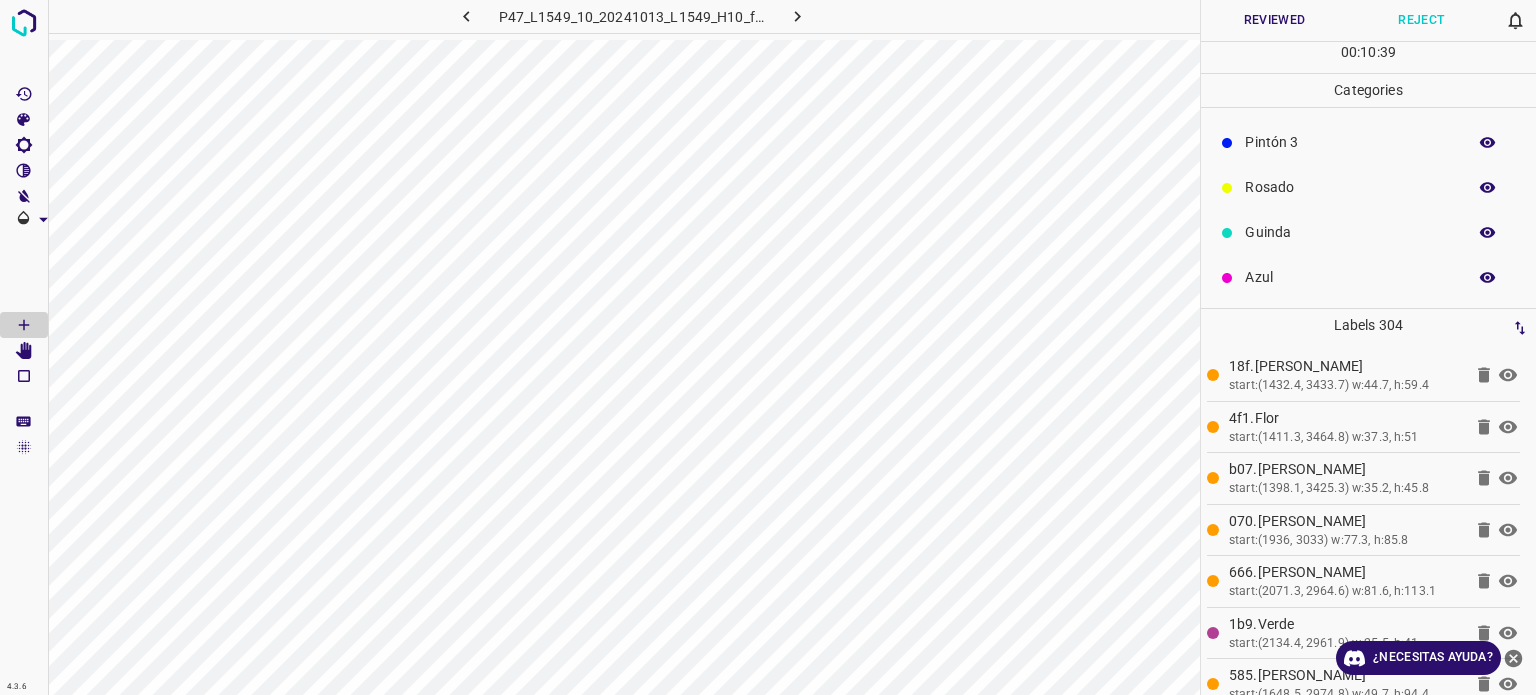 scroll, scrollTop: 0, scrollLeft: 0, axis: both 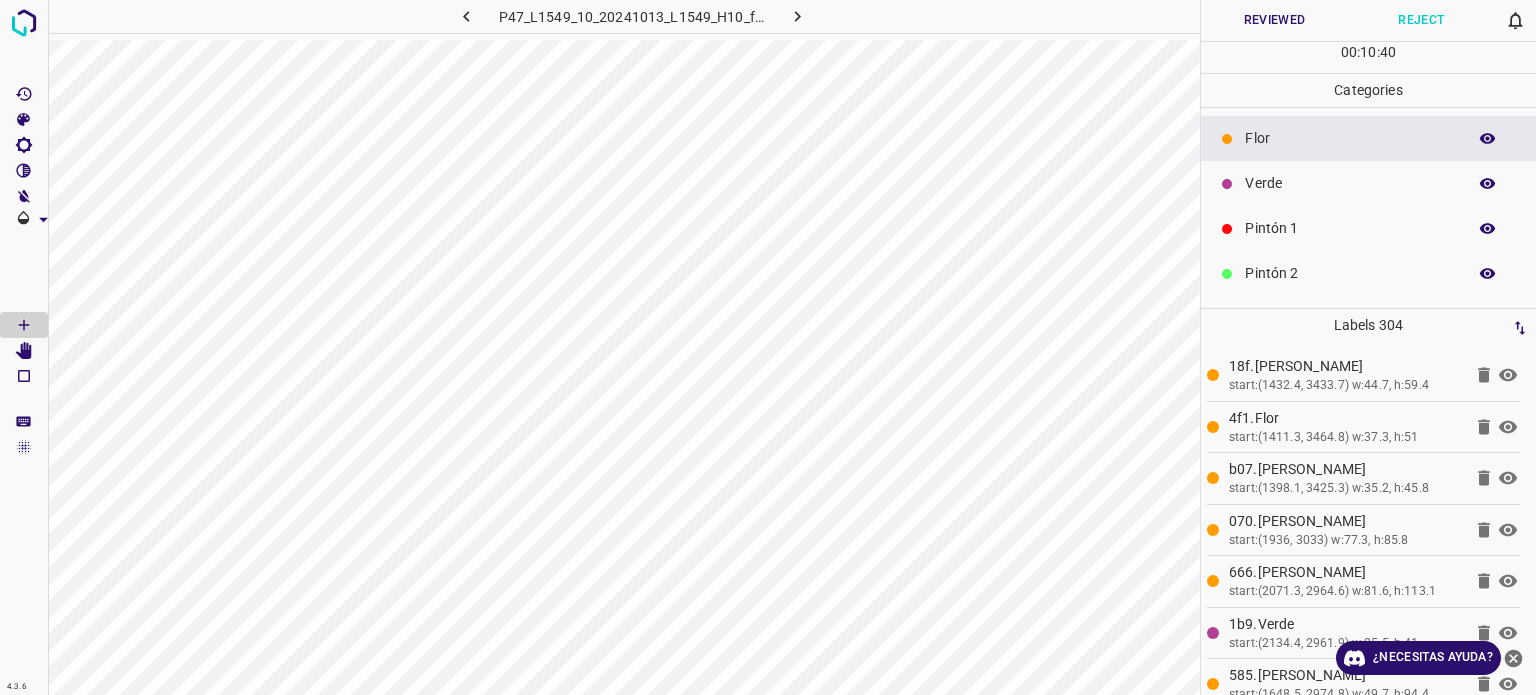 click at bounding box center [1488, 139] 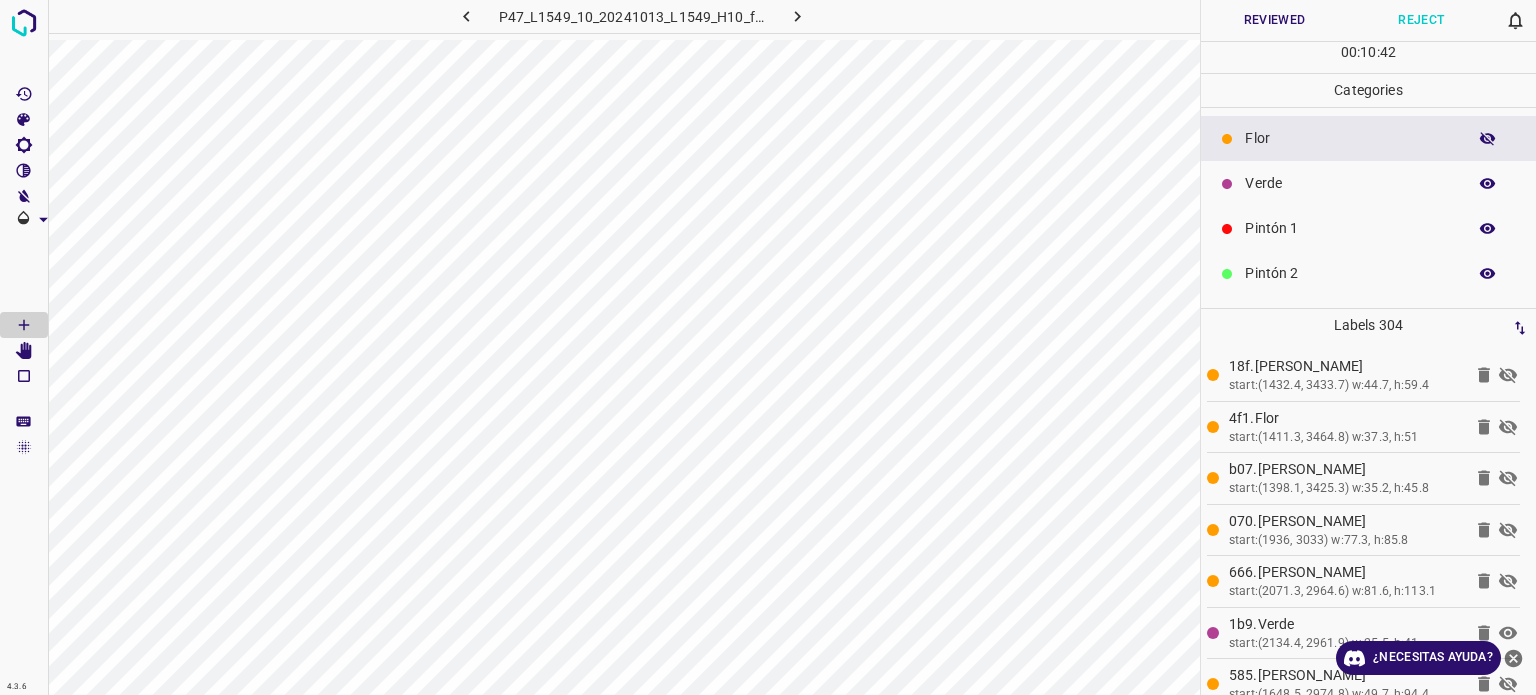 click at bounding box center (1488, 139) 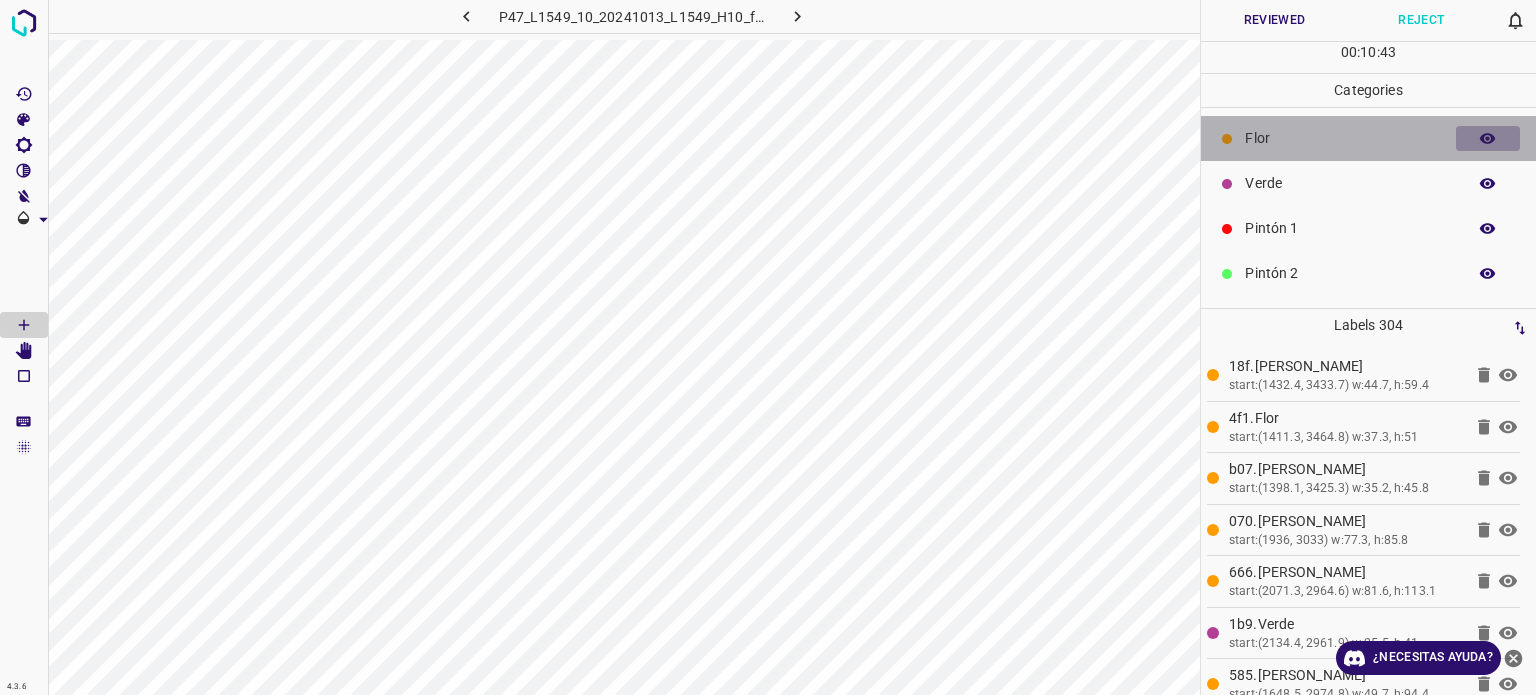 click at bounding box center (1488, 139) 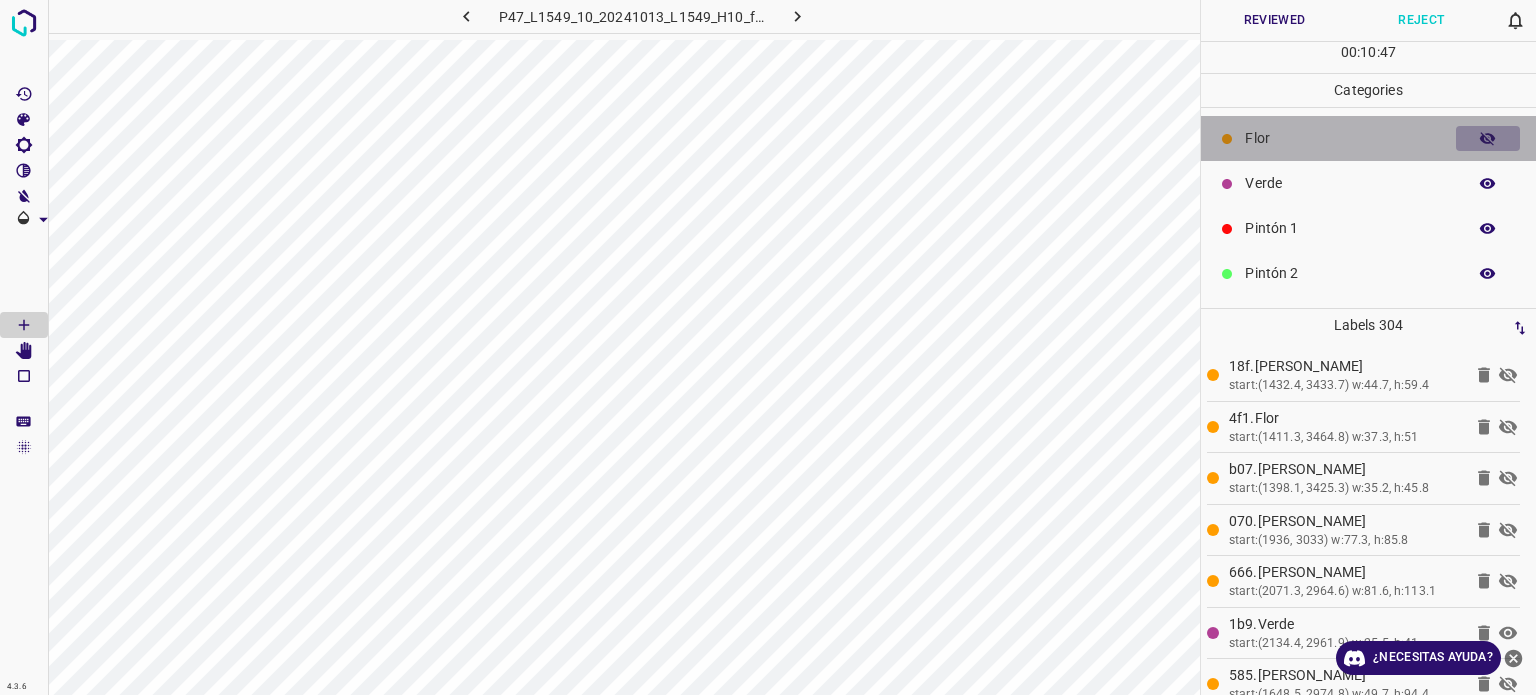 click at bounding box center (1488, 139) 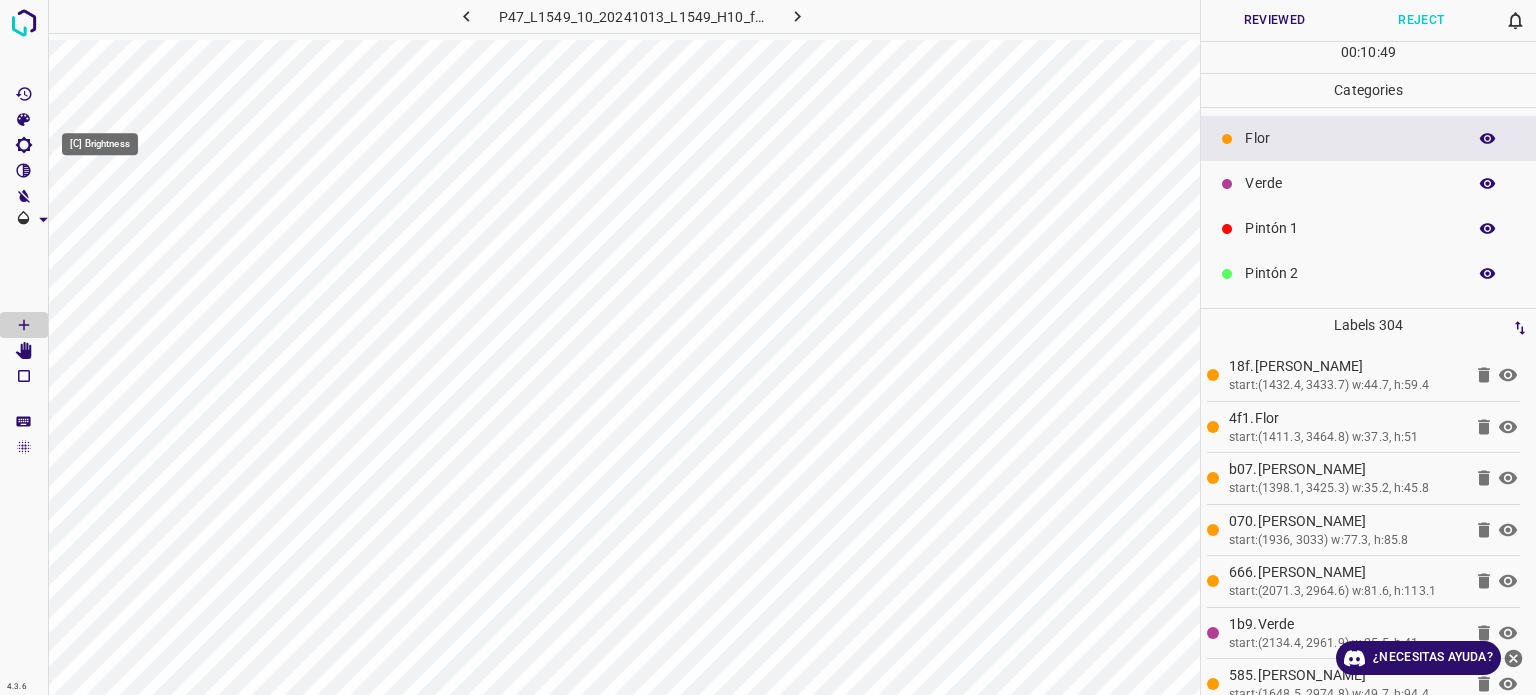 click at bounding box center [24, 145] 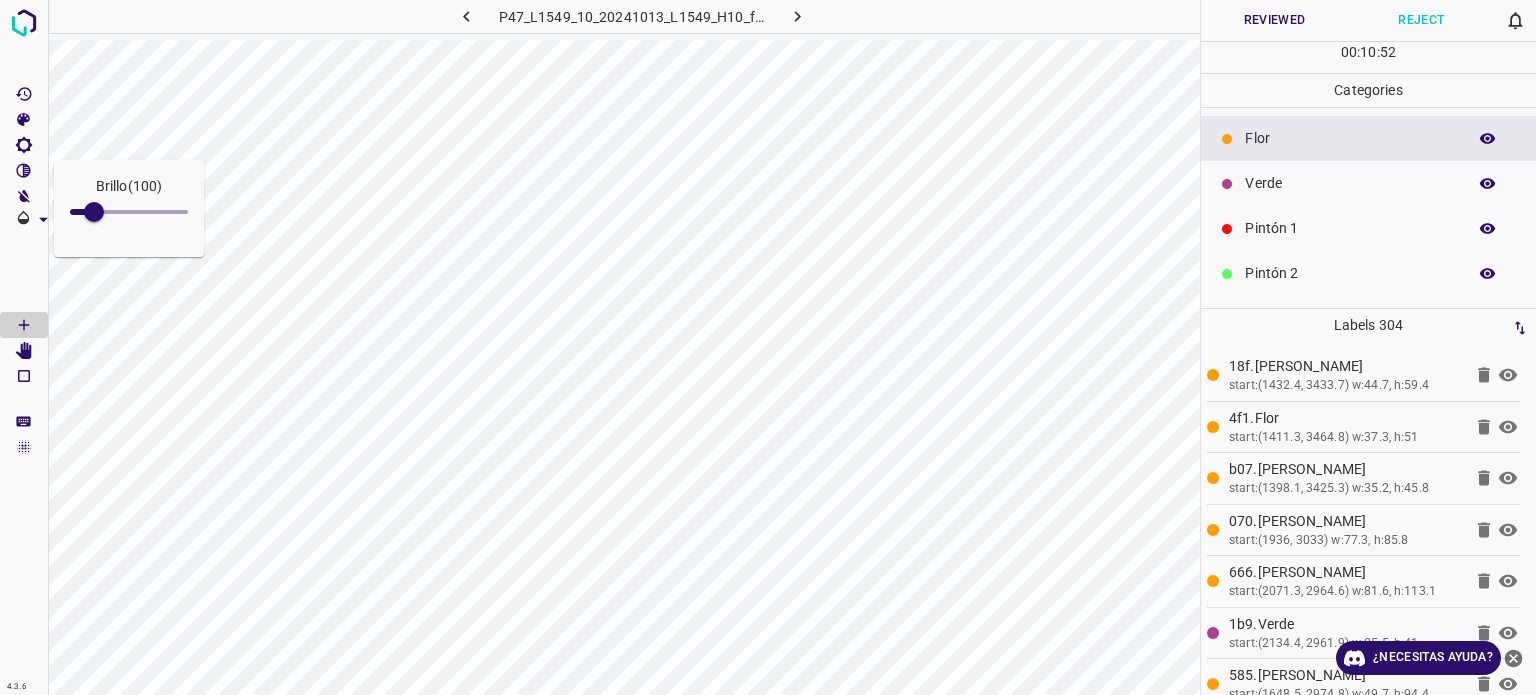 click at bounding box center (94, 212) 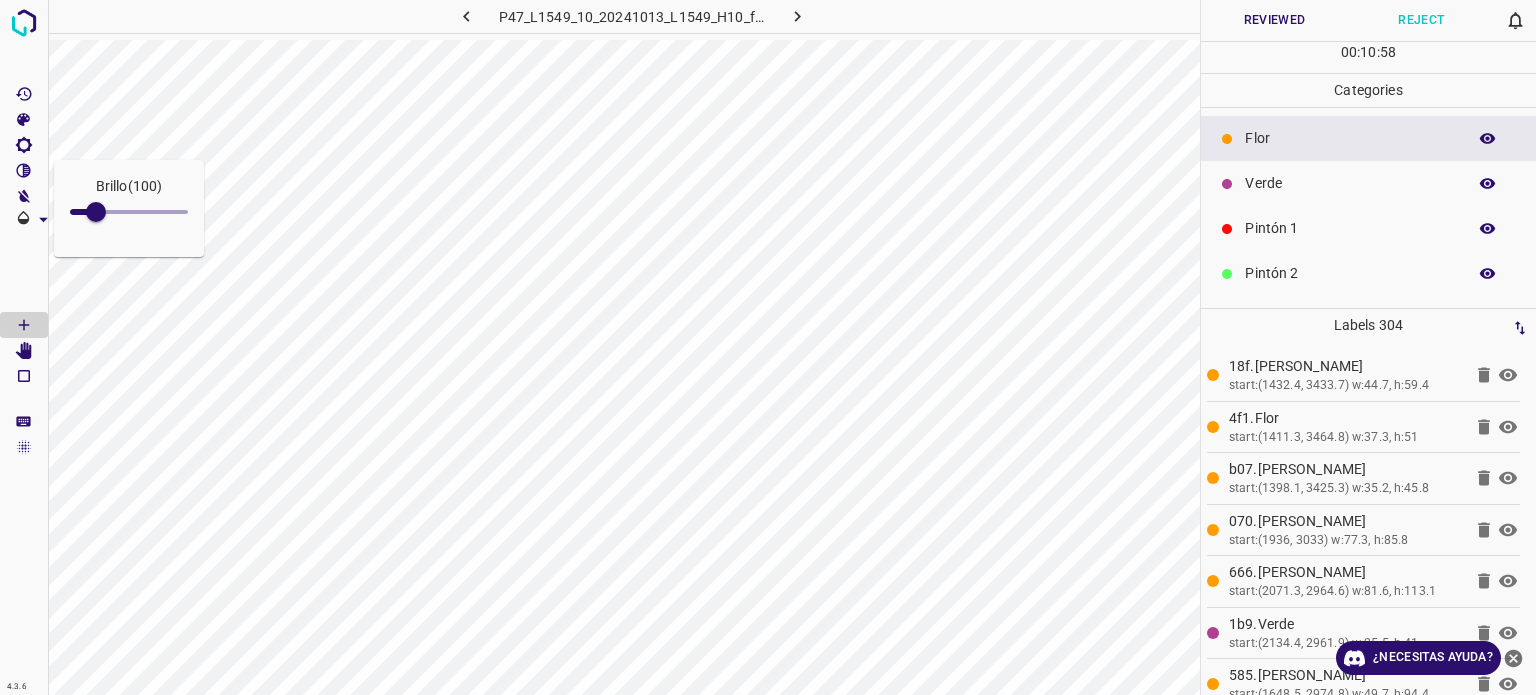 click at bounding box center (1488, 139) 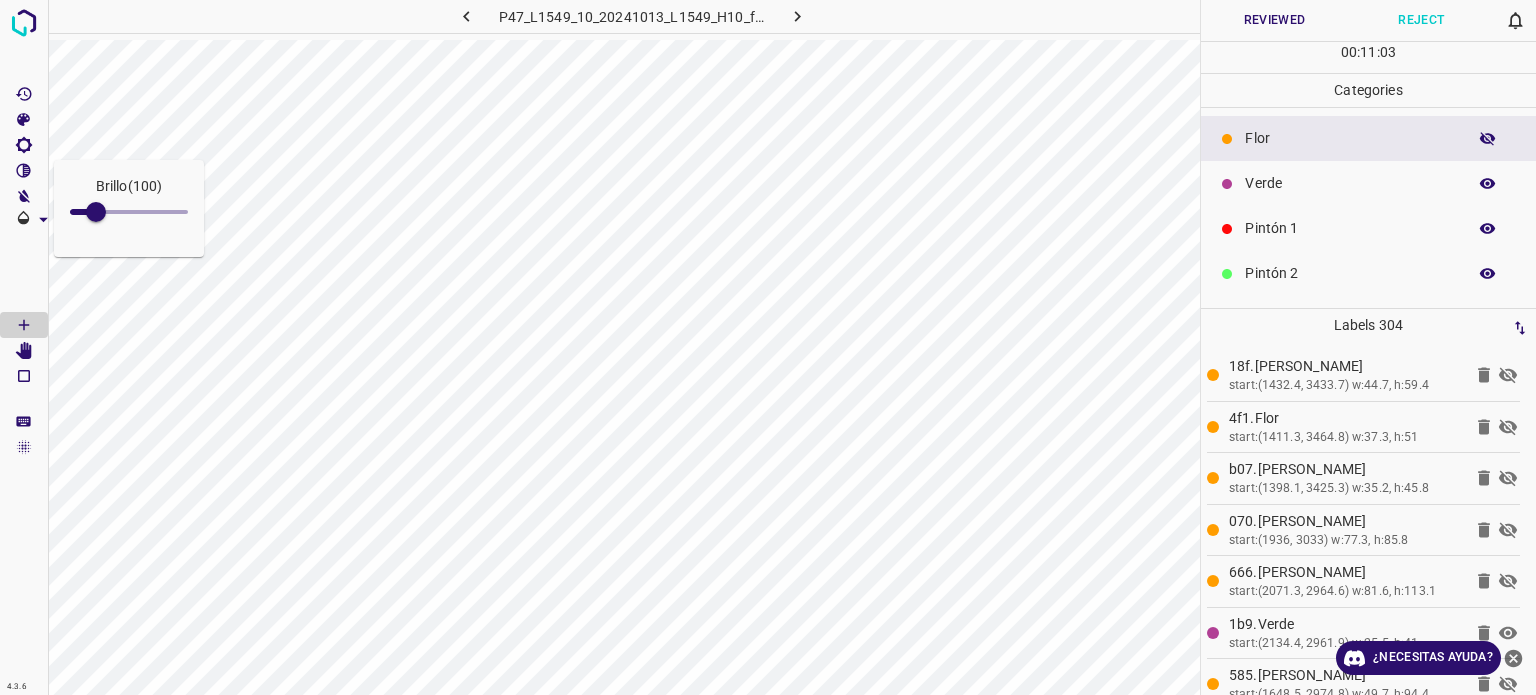 click at bounding box center (1488, 139) 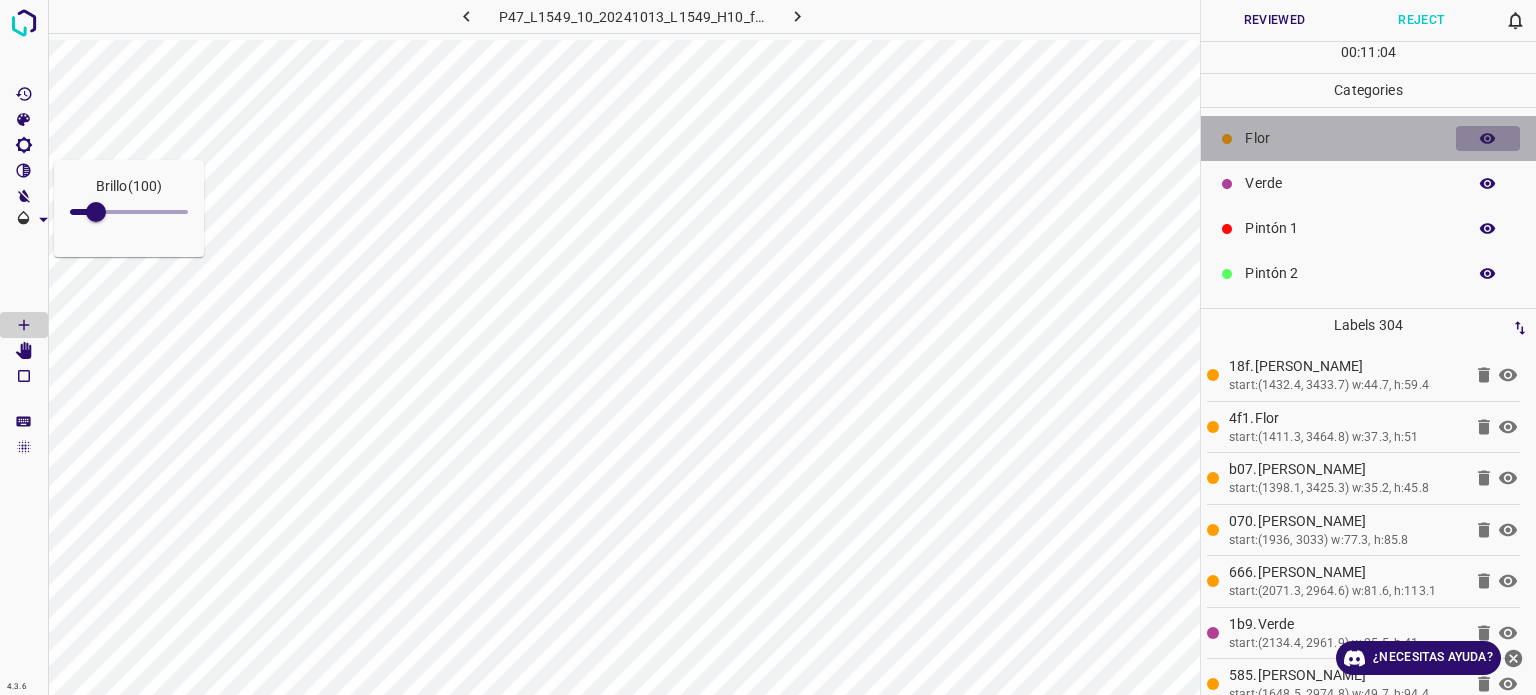 click at bounding box center (1488, 139) 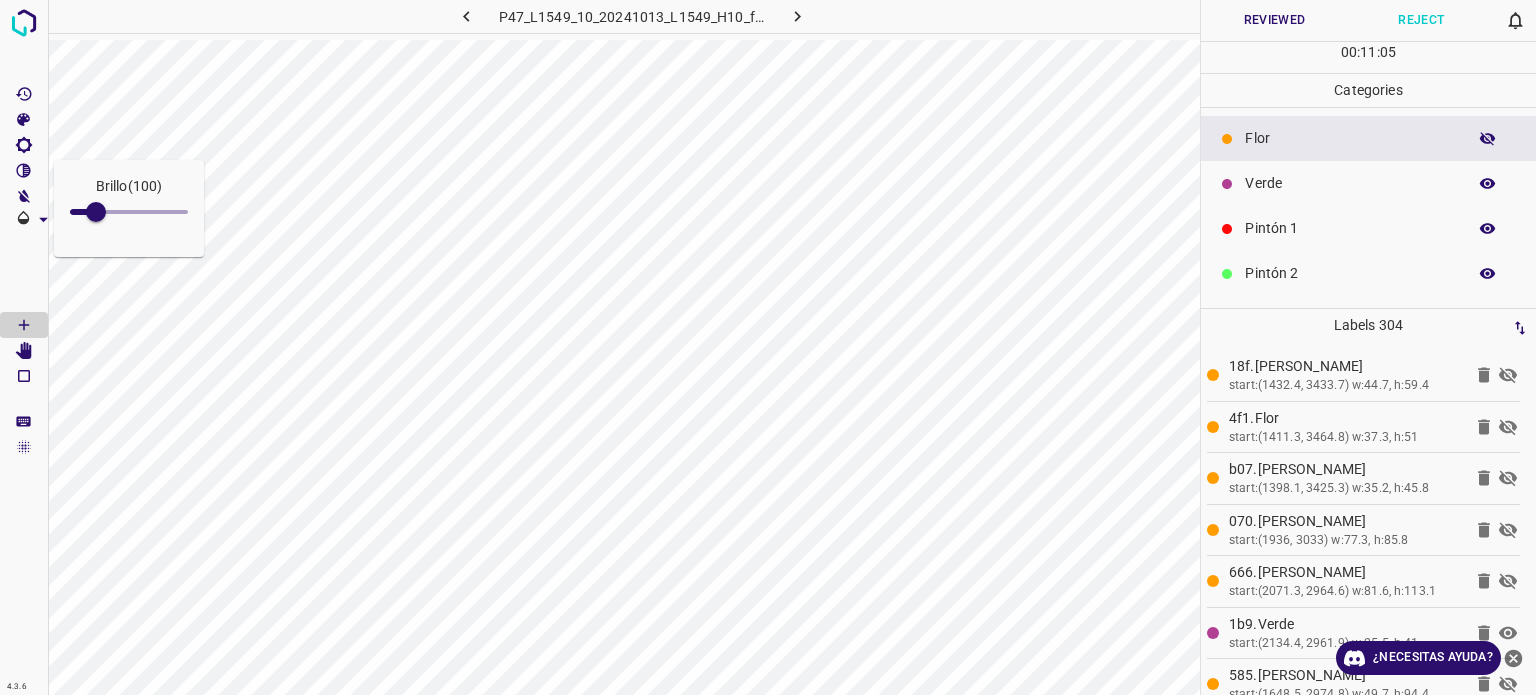 click on "Flor" at bounding box center [1368, 138] 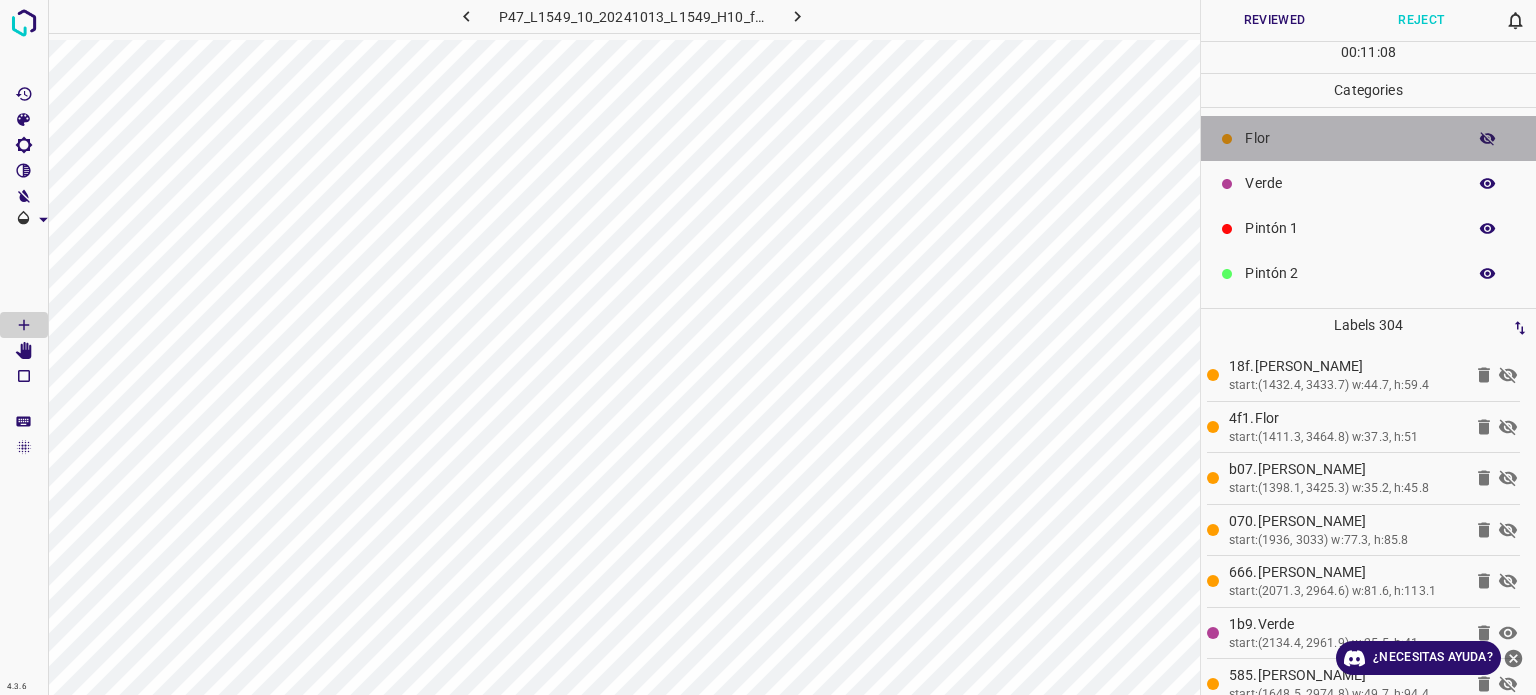 click on "Flor" at bounding box center (1368, 138) 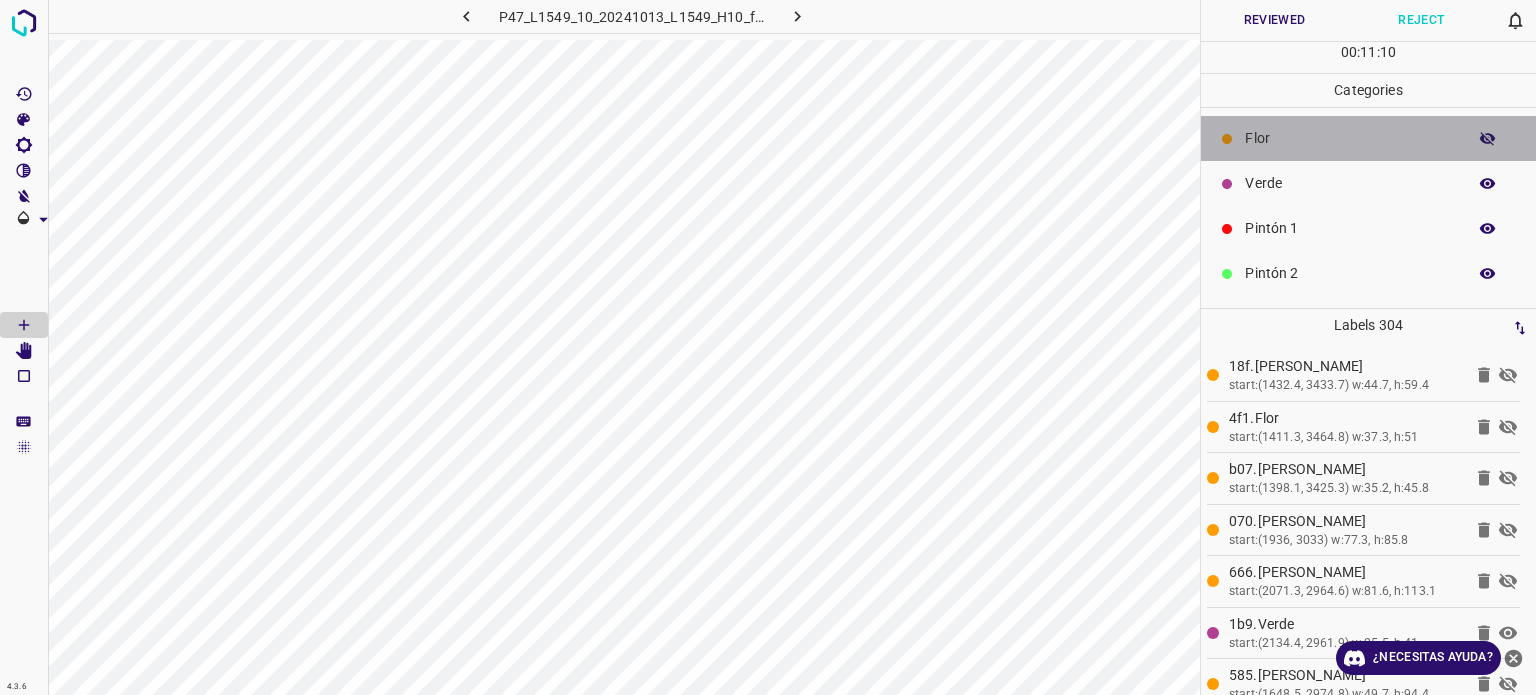 click on "Flor" at bounding box center [1368, 138] 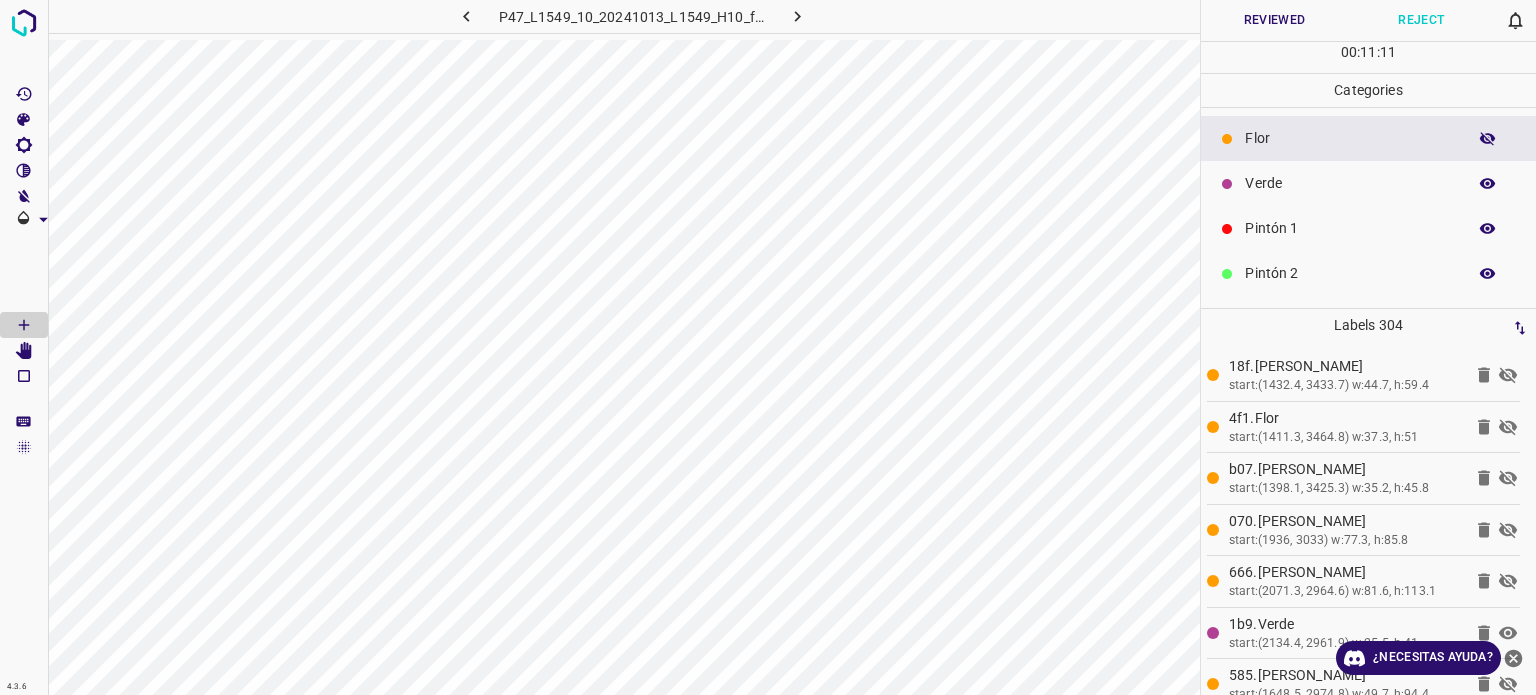 click 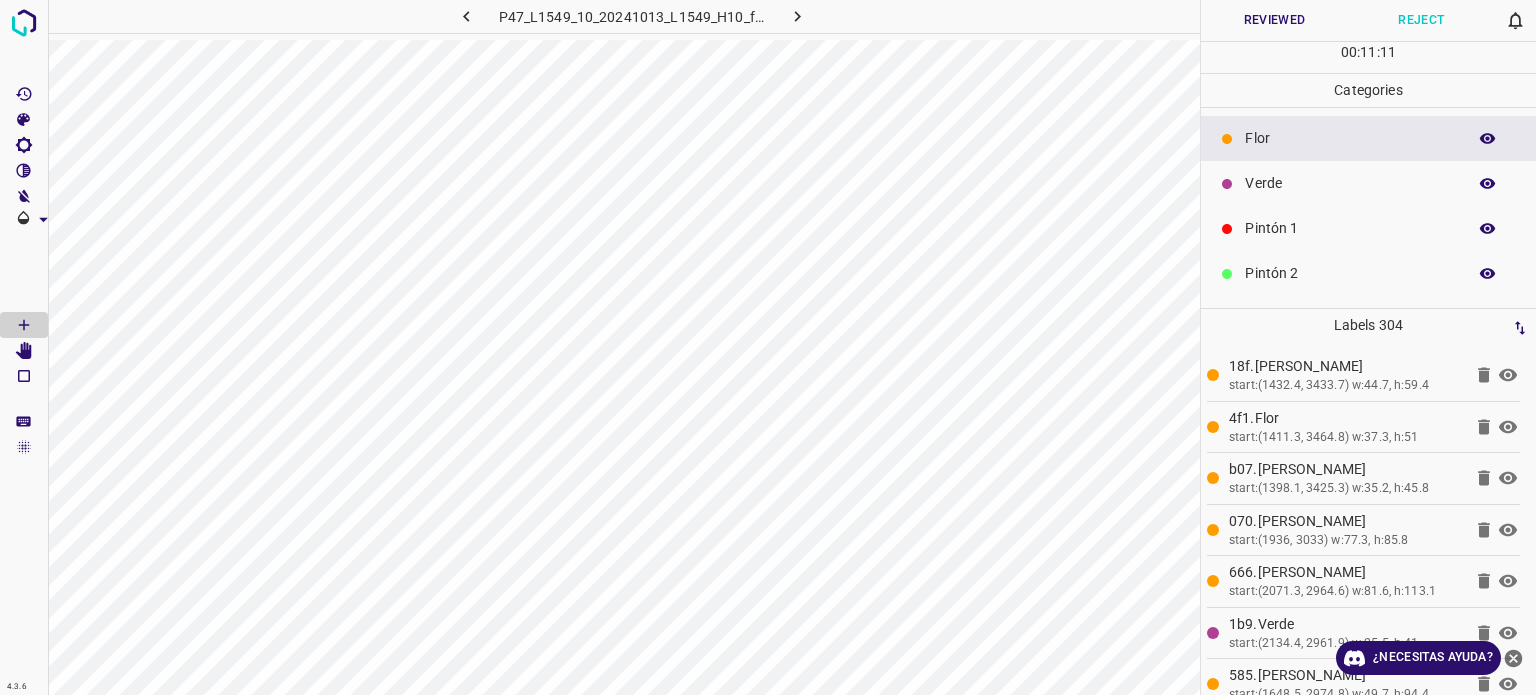 click 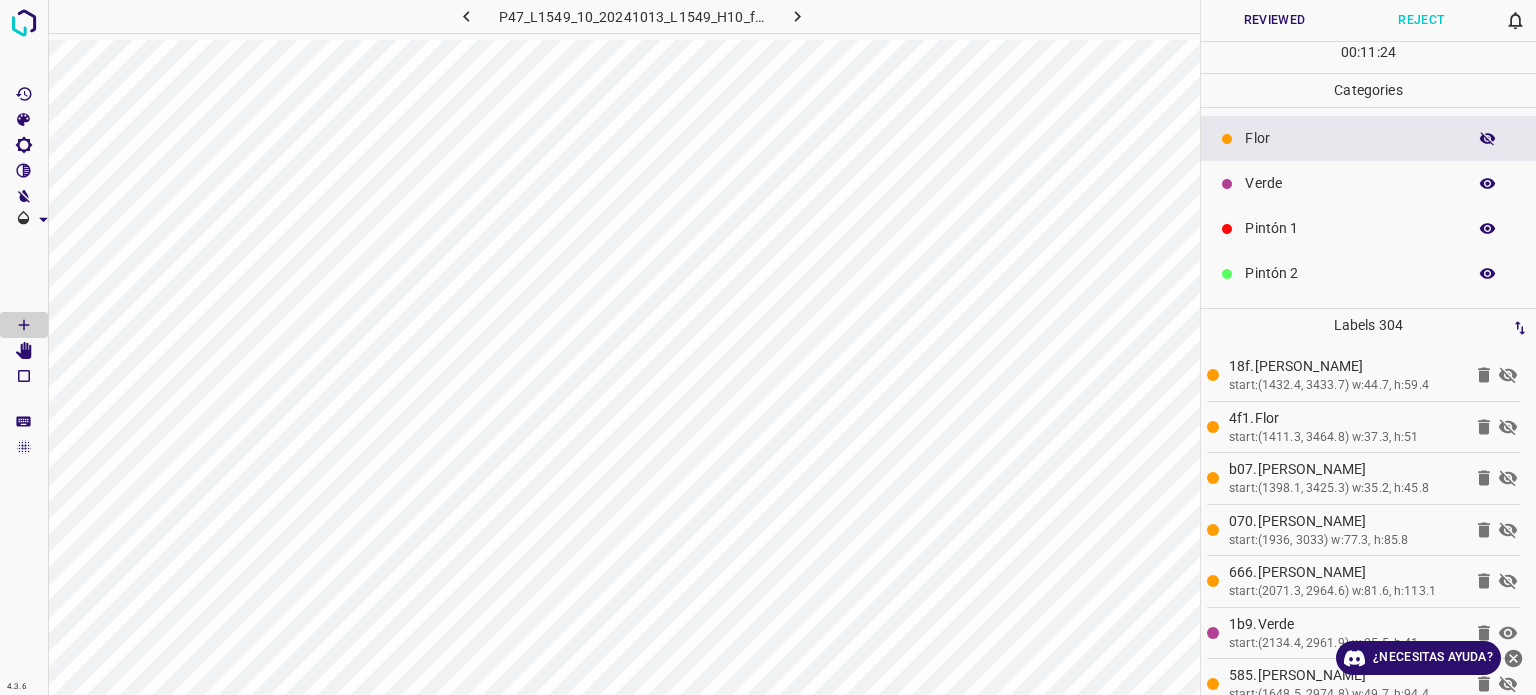 click 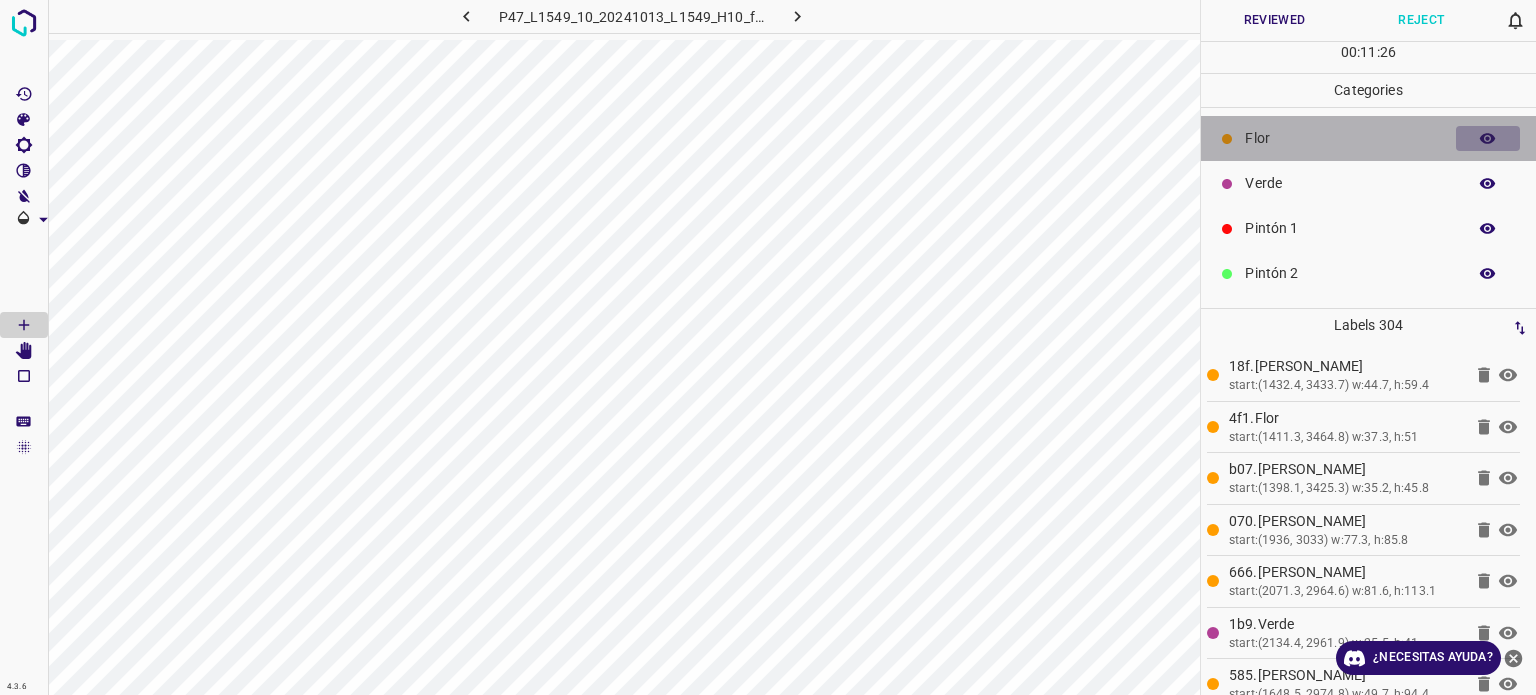 click 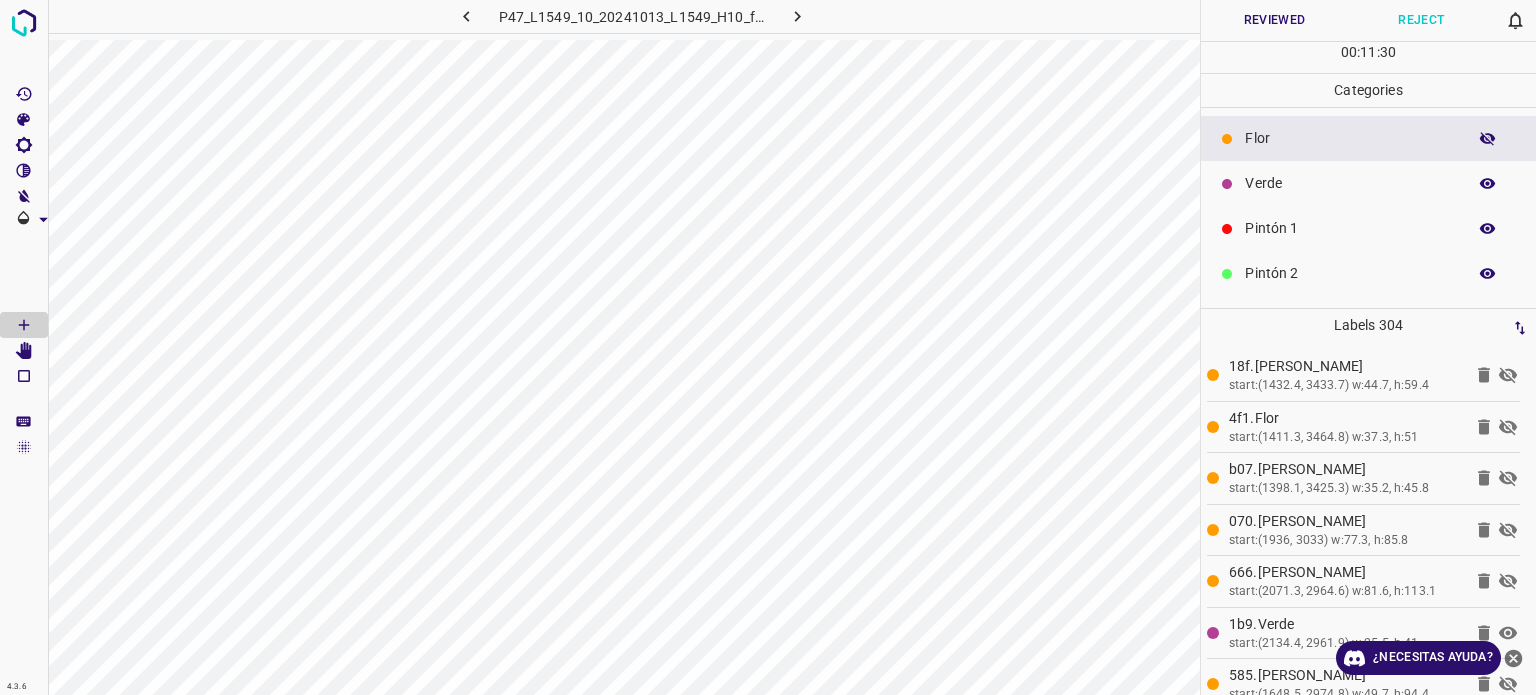 click on "Reviewed" at bounding box center [1274, 20] 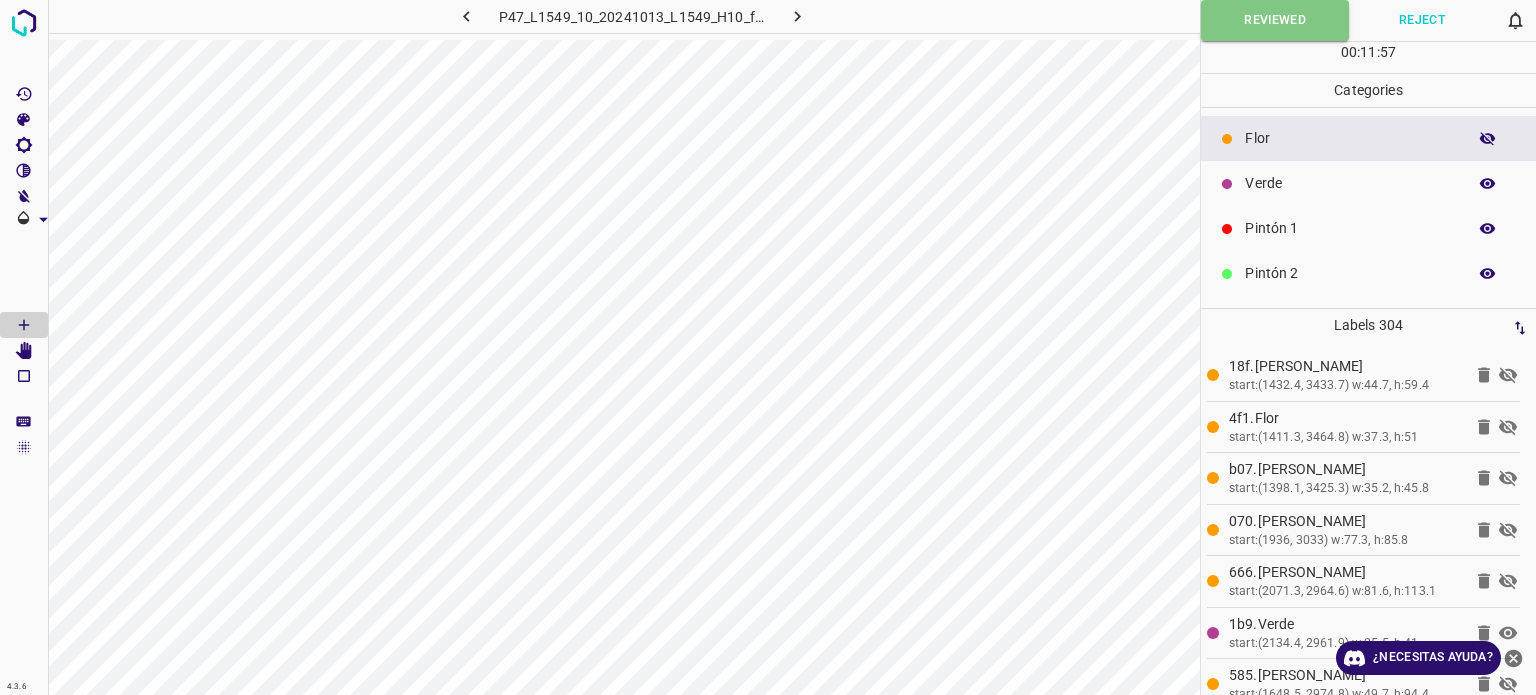click 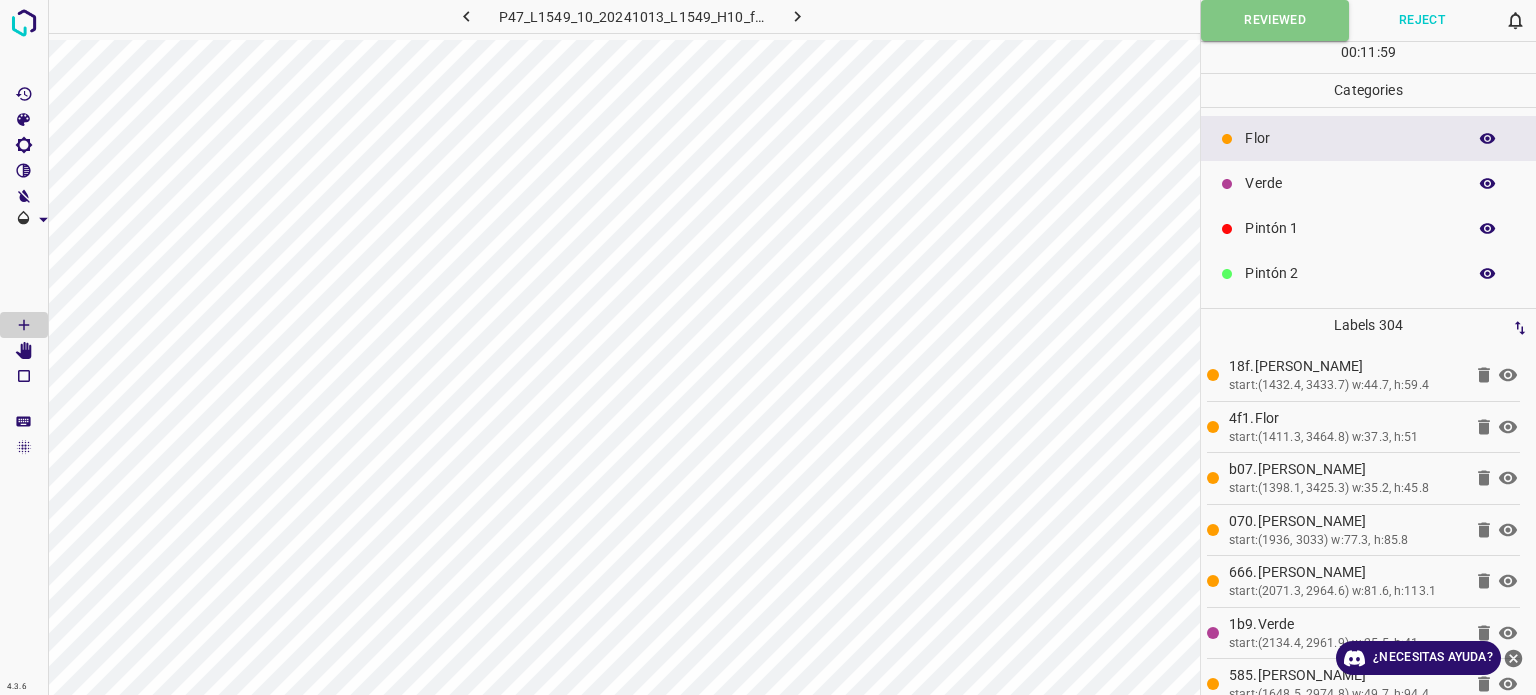 click 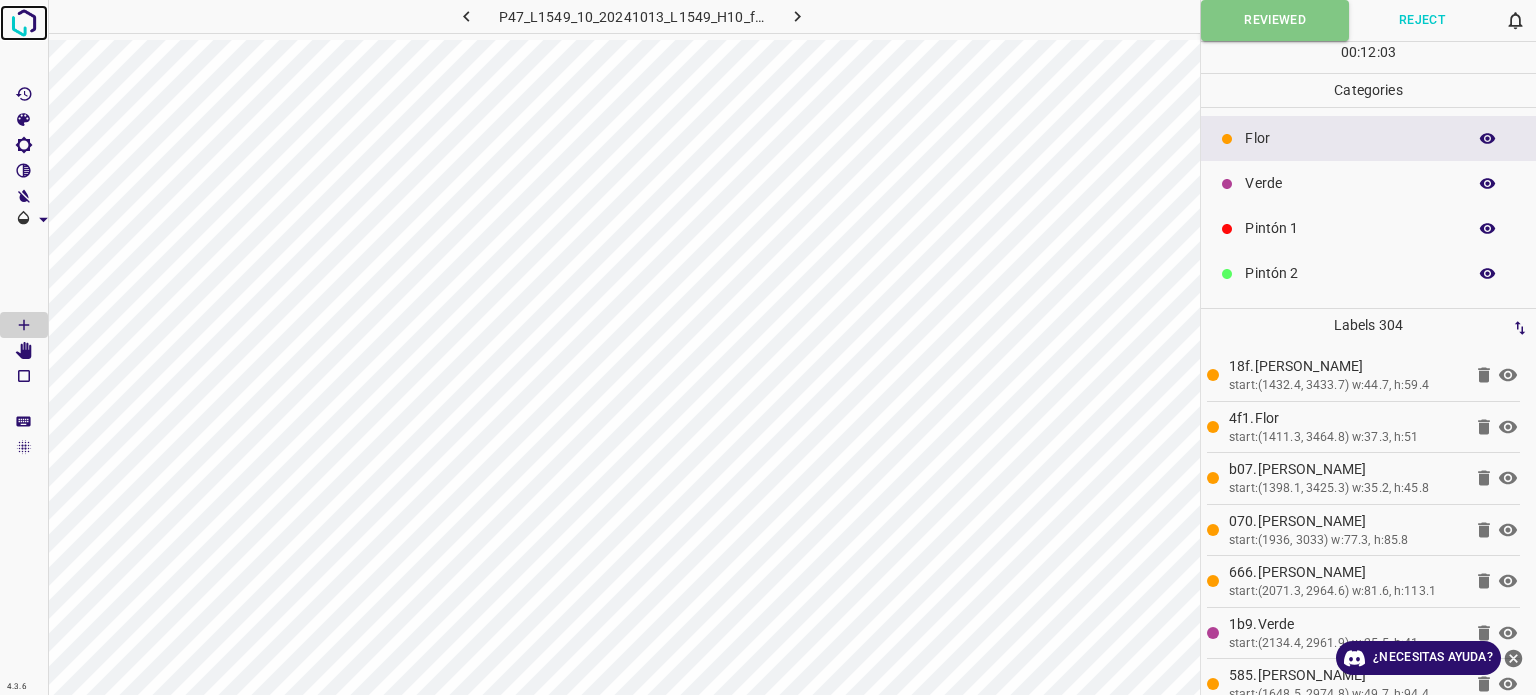 click at bounding box center [24, 23] 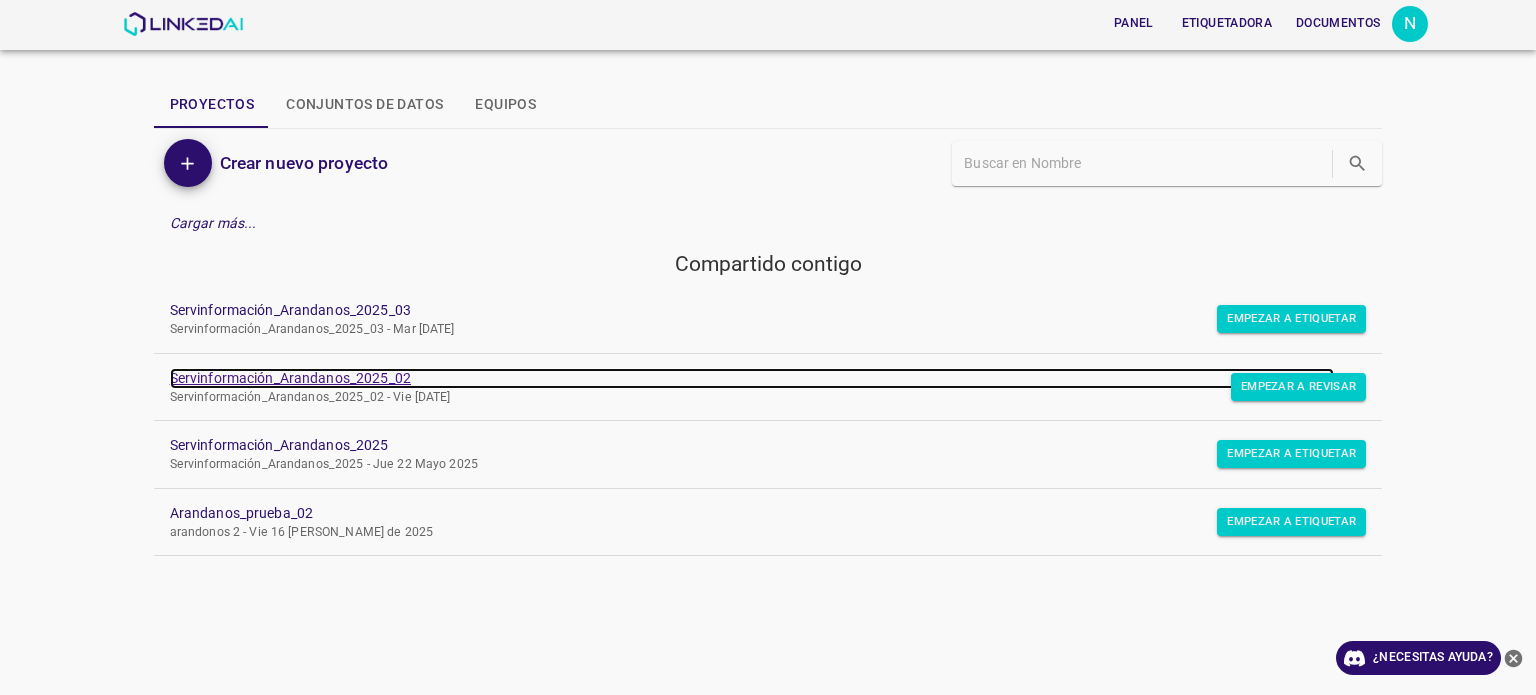 click on "Servinformación_Arandanos_2025_02" at bounding box center (752, 378) 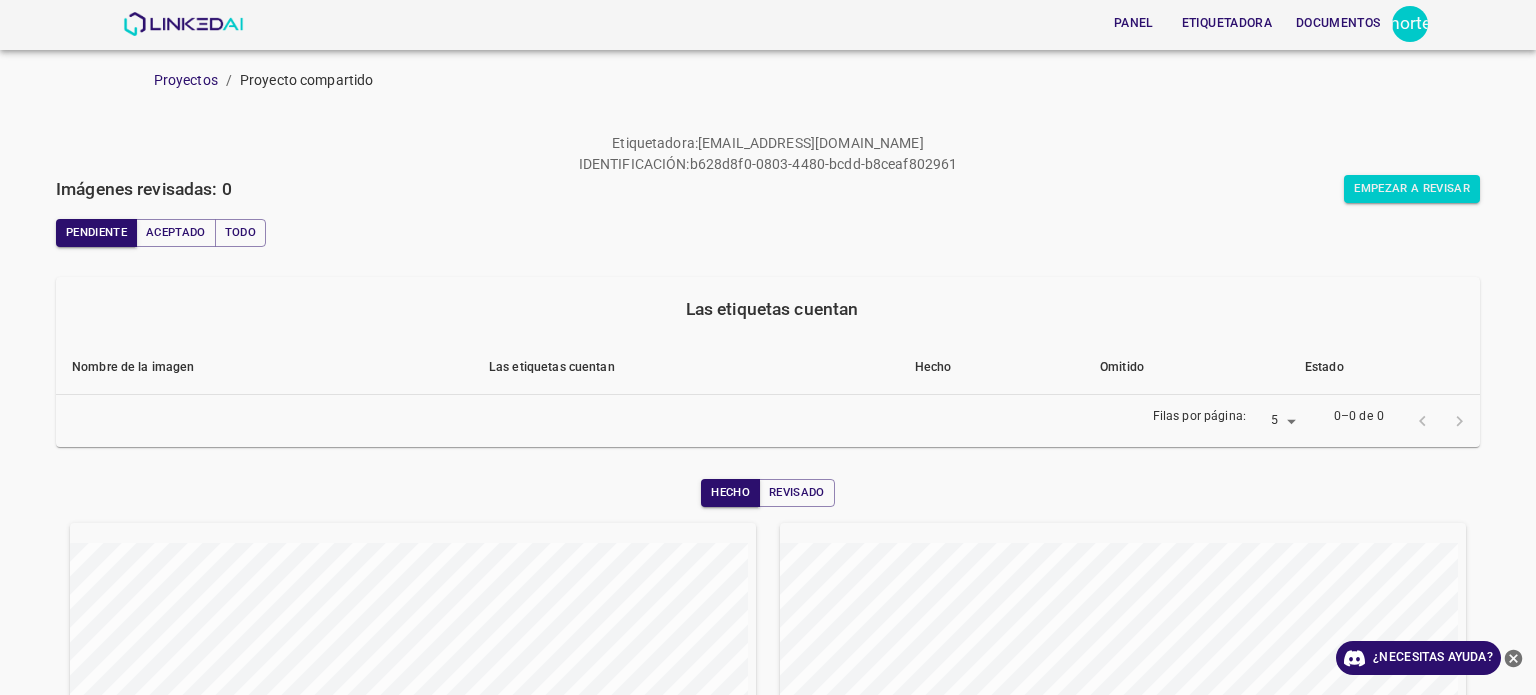 scroll, scrollTop: 0, scrollLeft: 0, axis: both 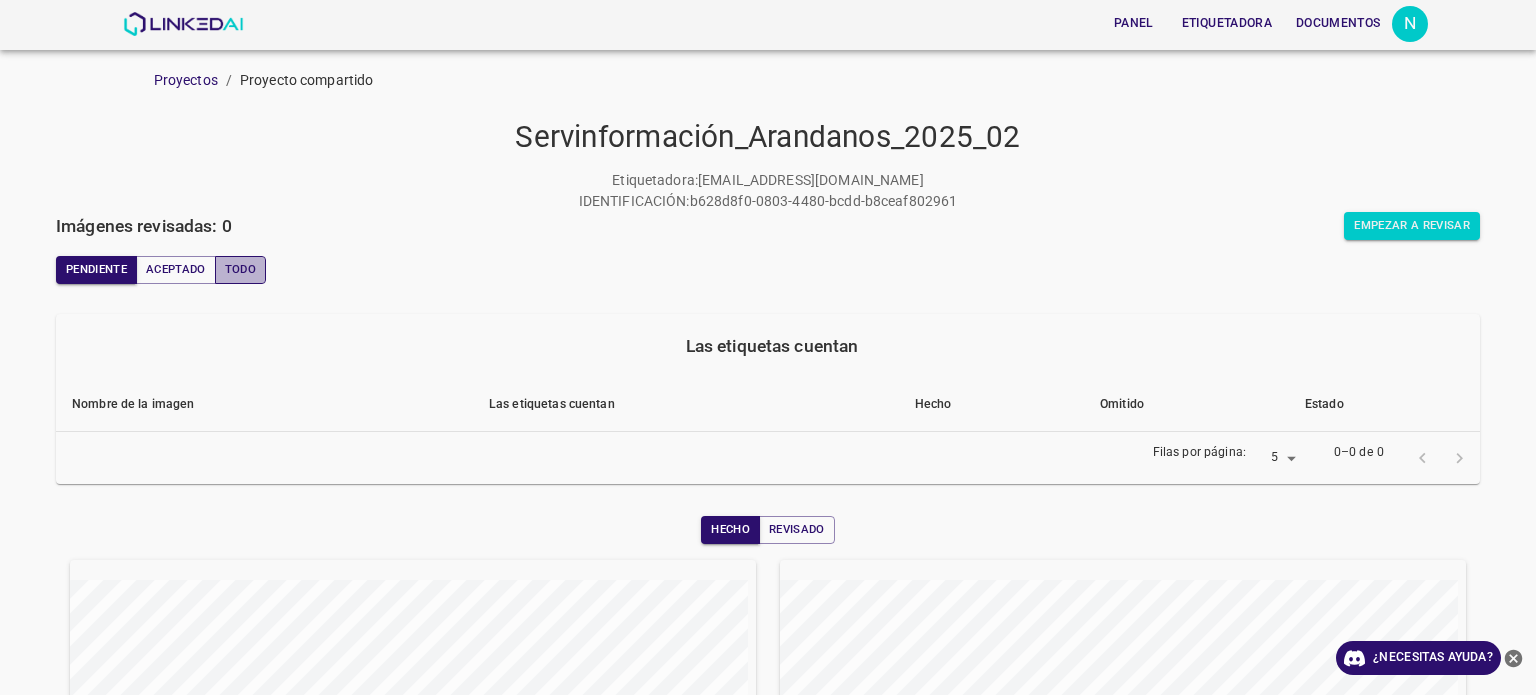 click on "Todo" at bounding box center (240, 269) 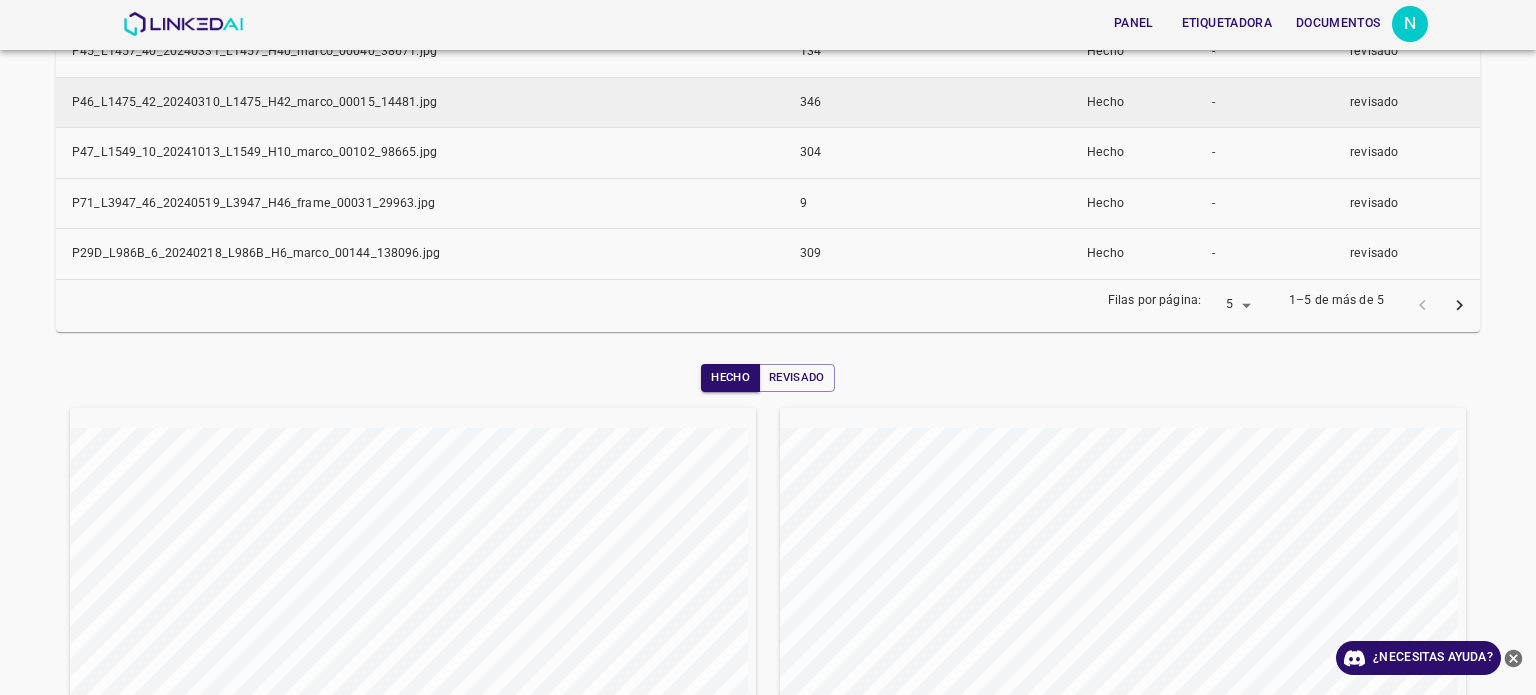 scroll, scrollTop: 500, scrollLeft: 0, axis: vertical 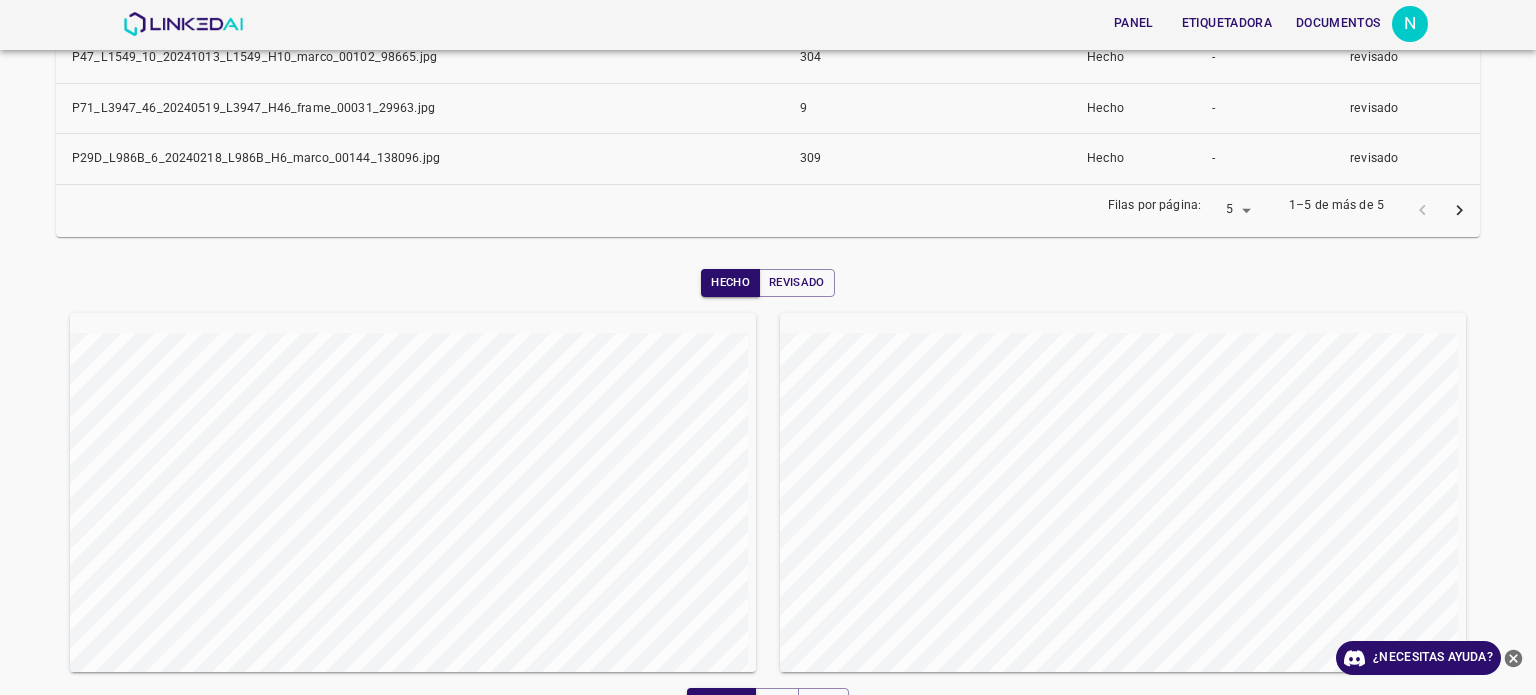 click 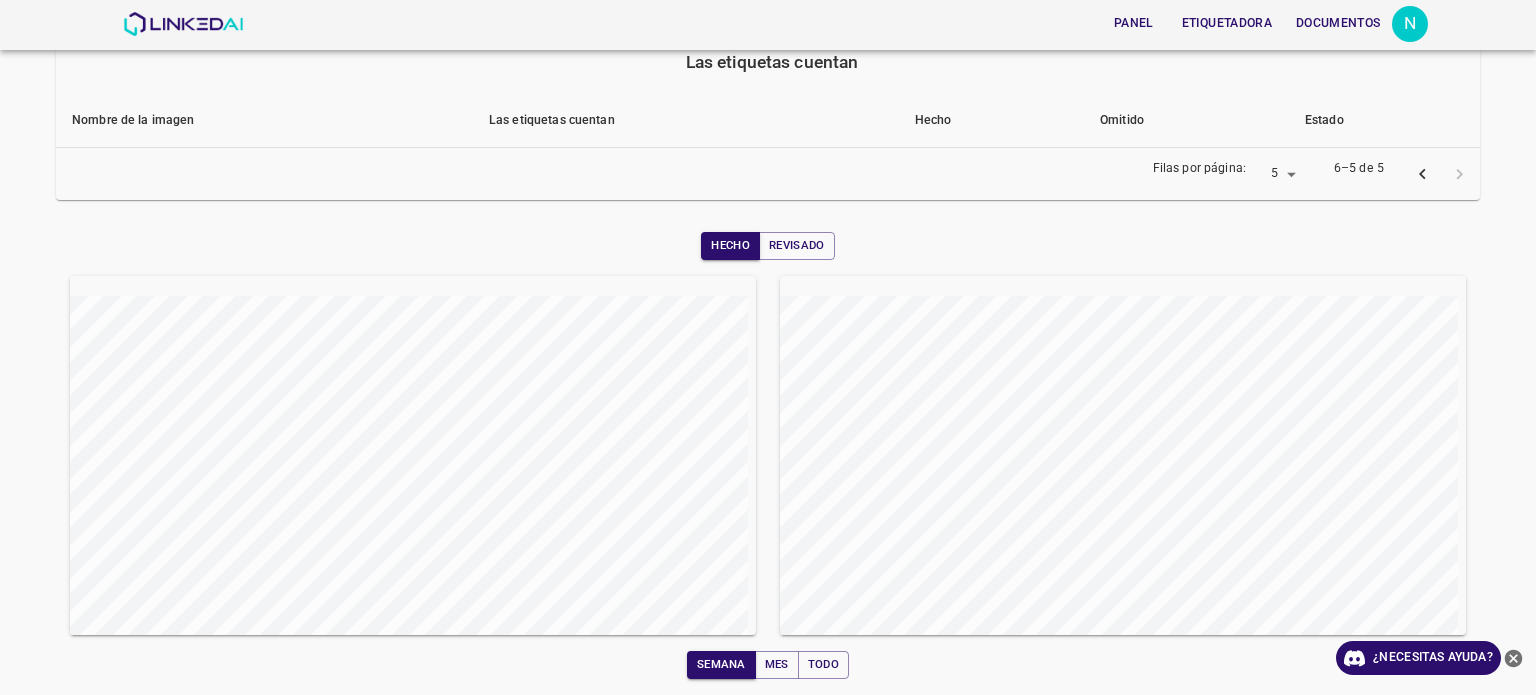 click on "Hecho Revisado Semana Mes Todo" at bounding box center (768, 455) 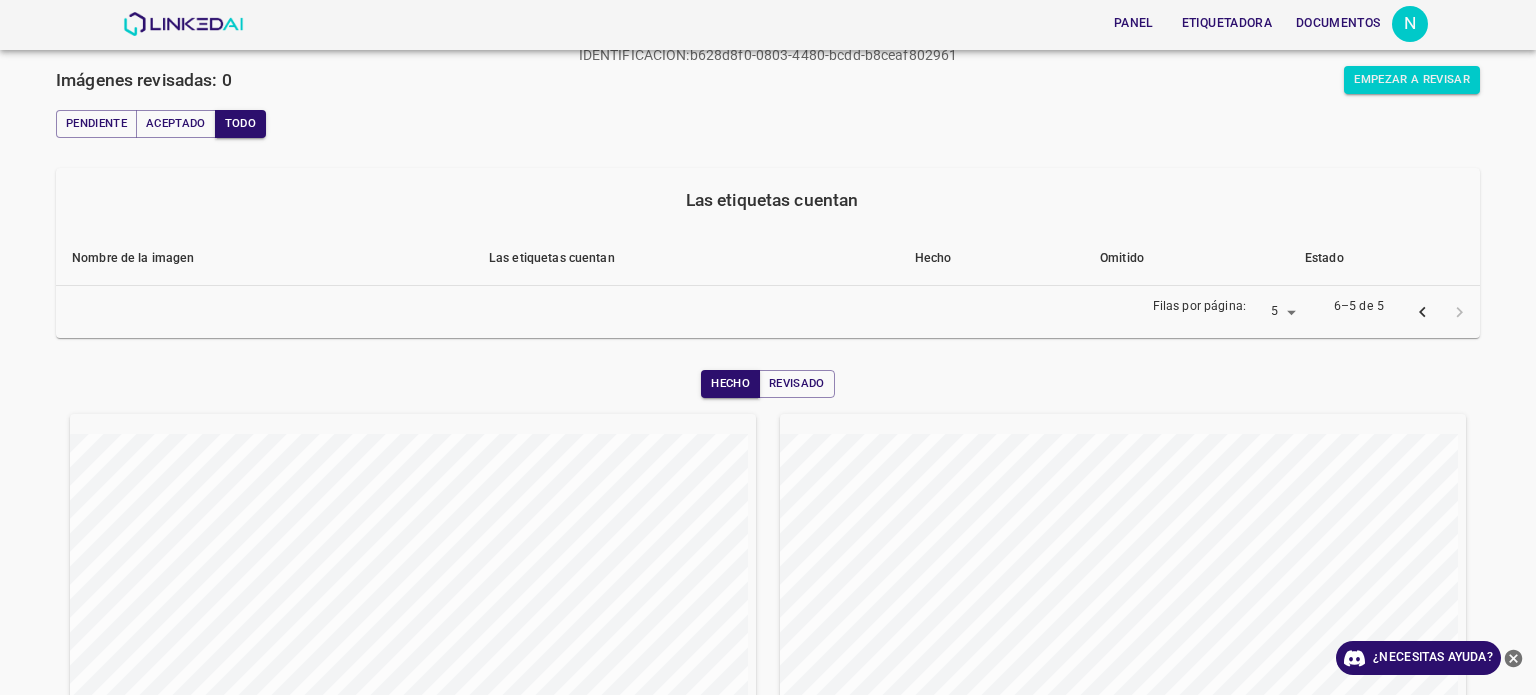 scroll, scrollTop: 0, scrollLeft: 0, axis: both 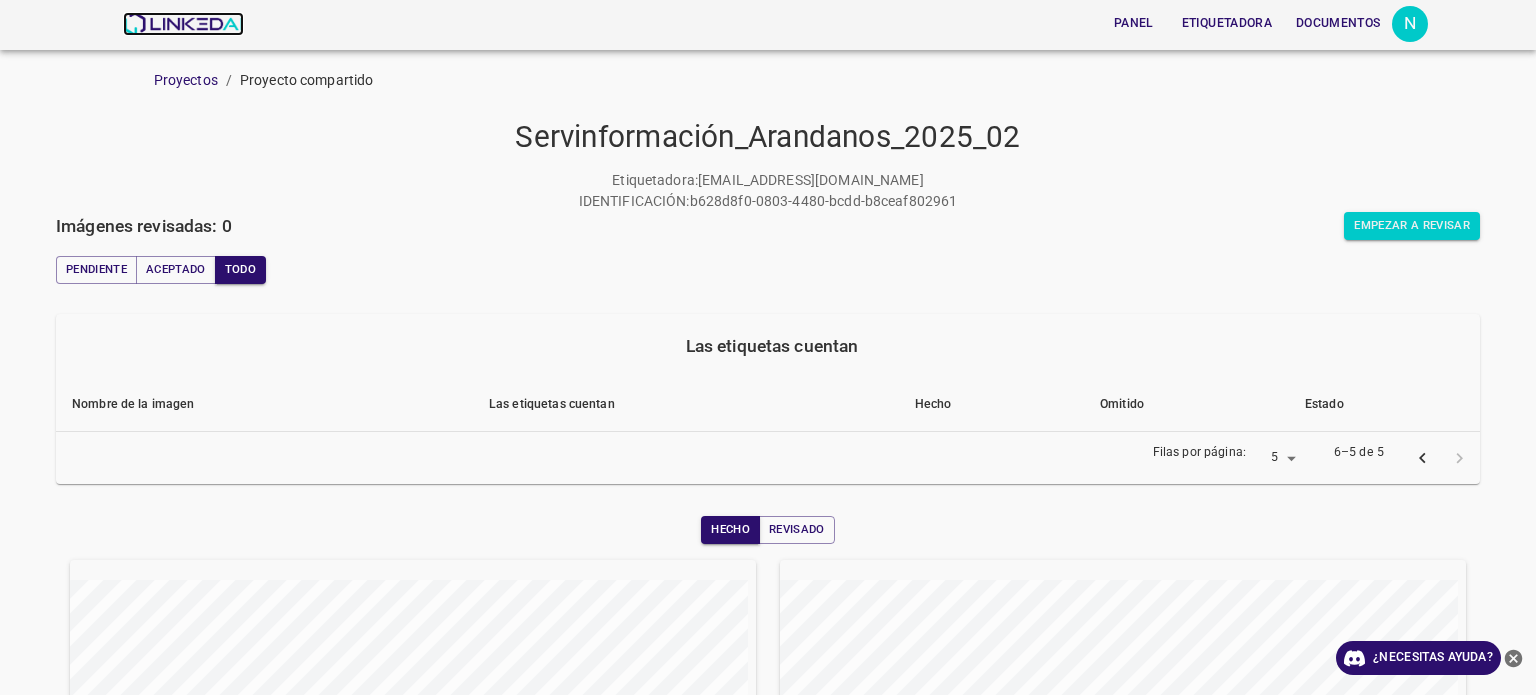 click at bounding box center [183, 24] 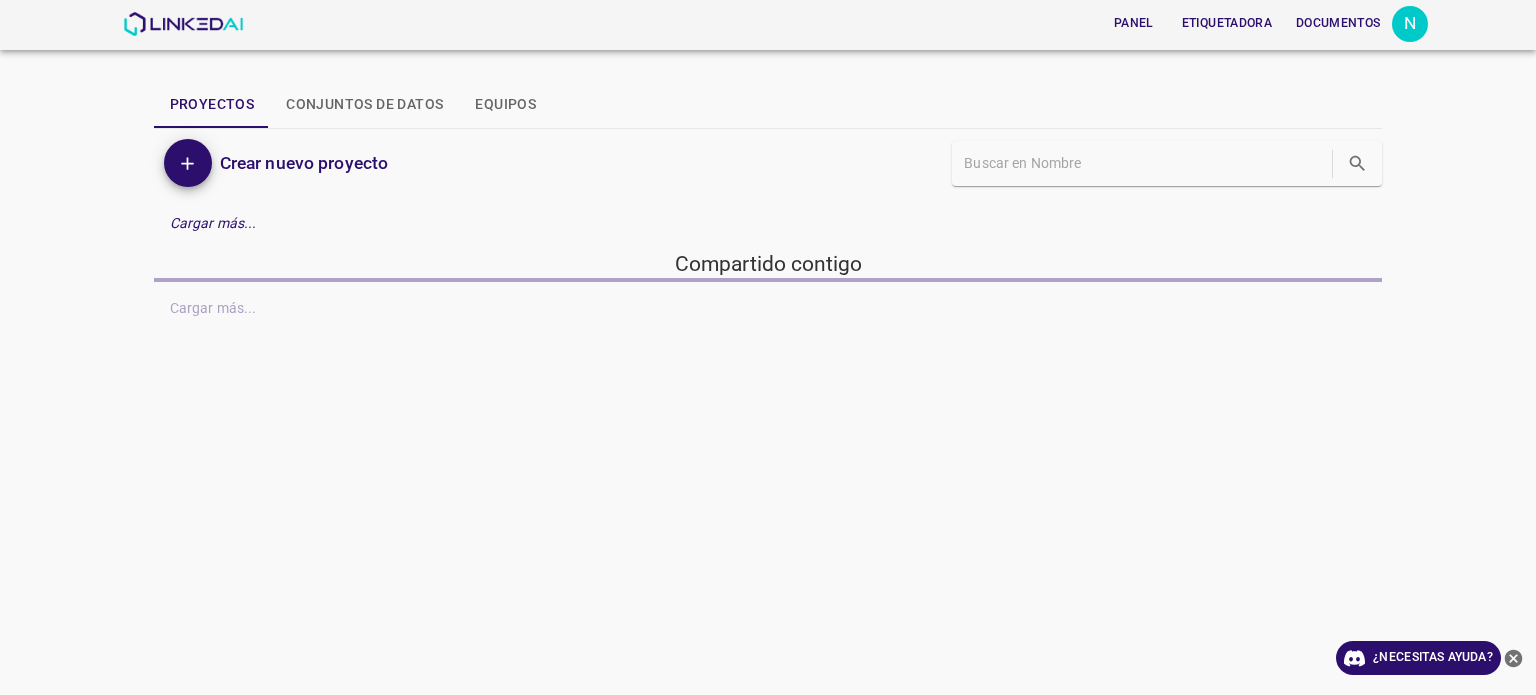 scroll, scrollTop: 0, scrollLeft: 0, axis: both 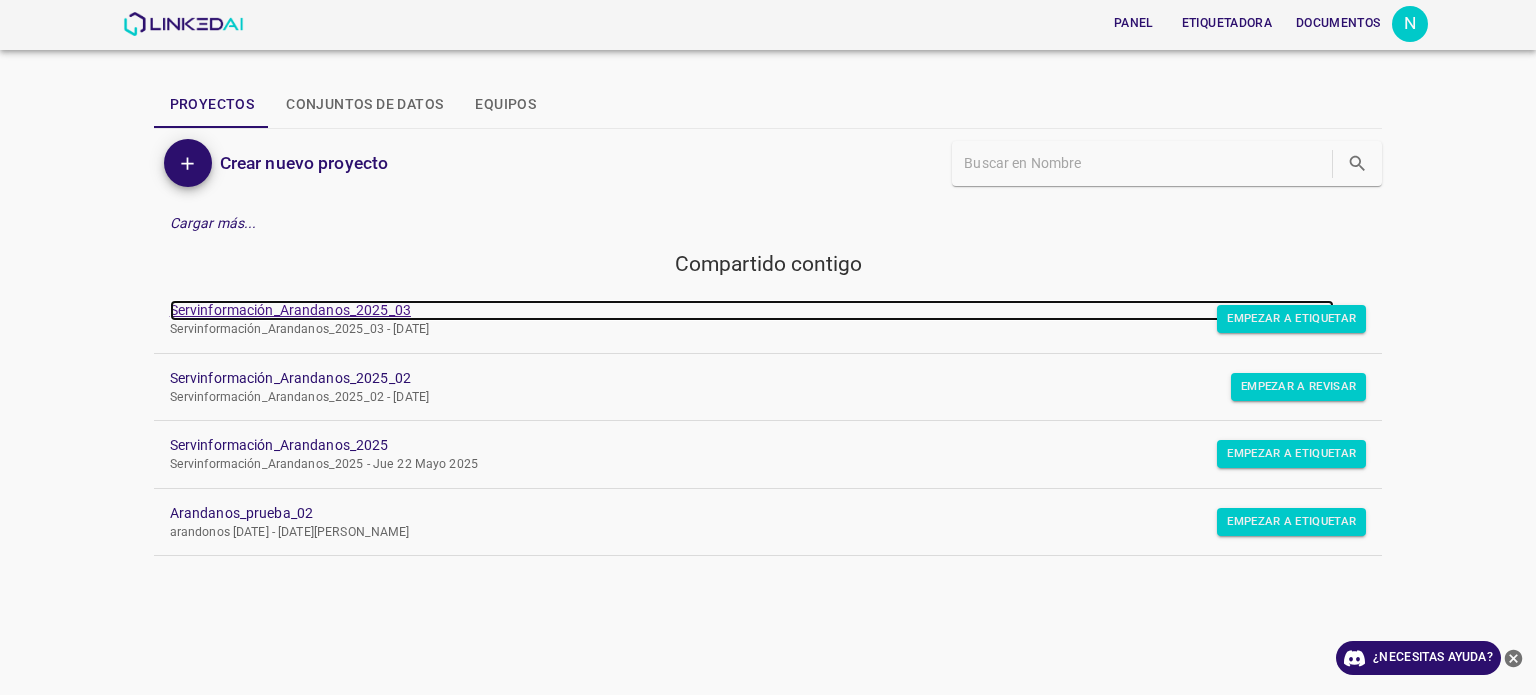 click on "Servinformación_Arandanos_2025_03" at bounding box center (290, 310) 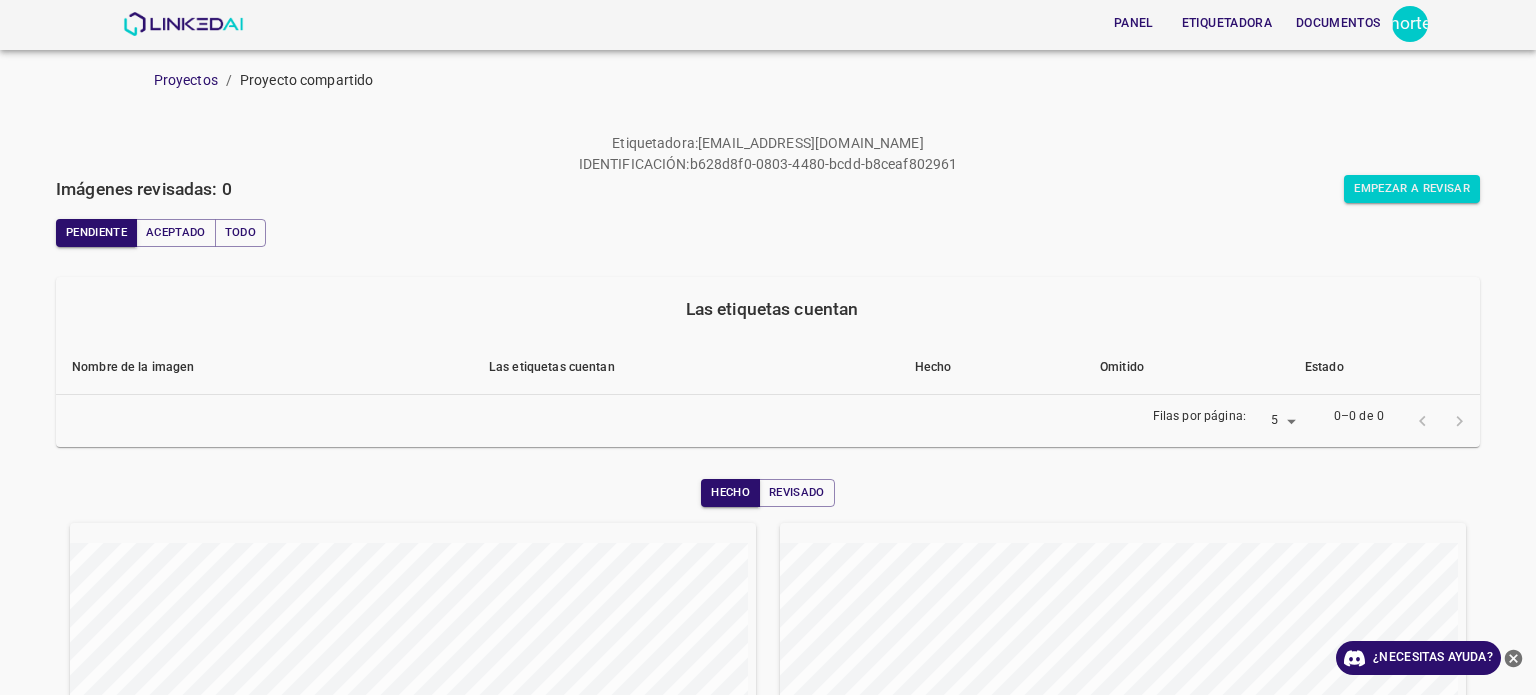 scroll, scrollTop: 0, scrollLeft: 0, axis: both 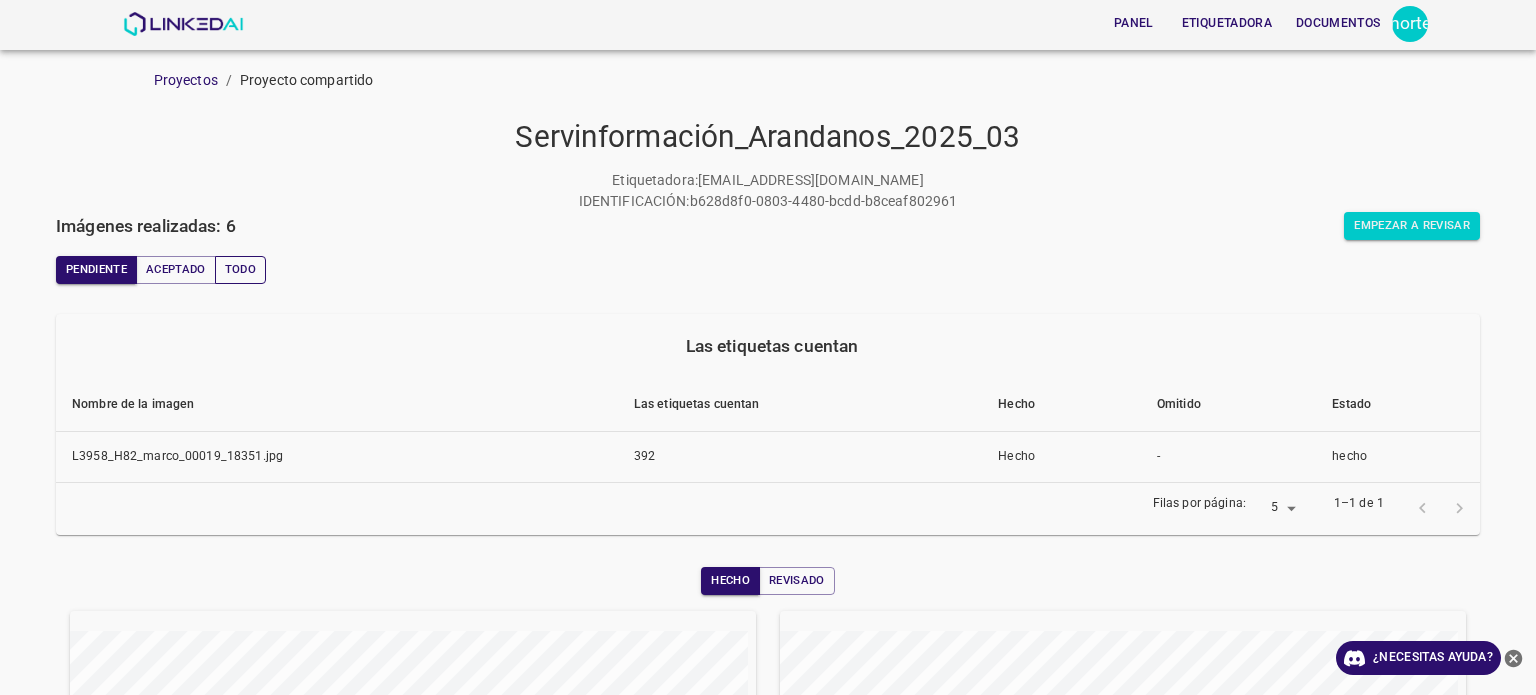 click on "Todo" at bounding box center [240, 269] 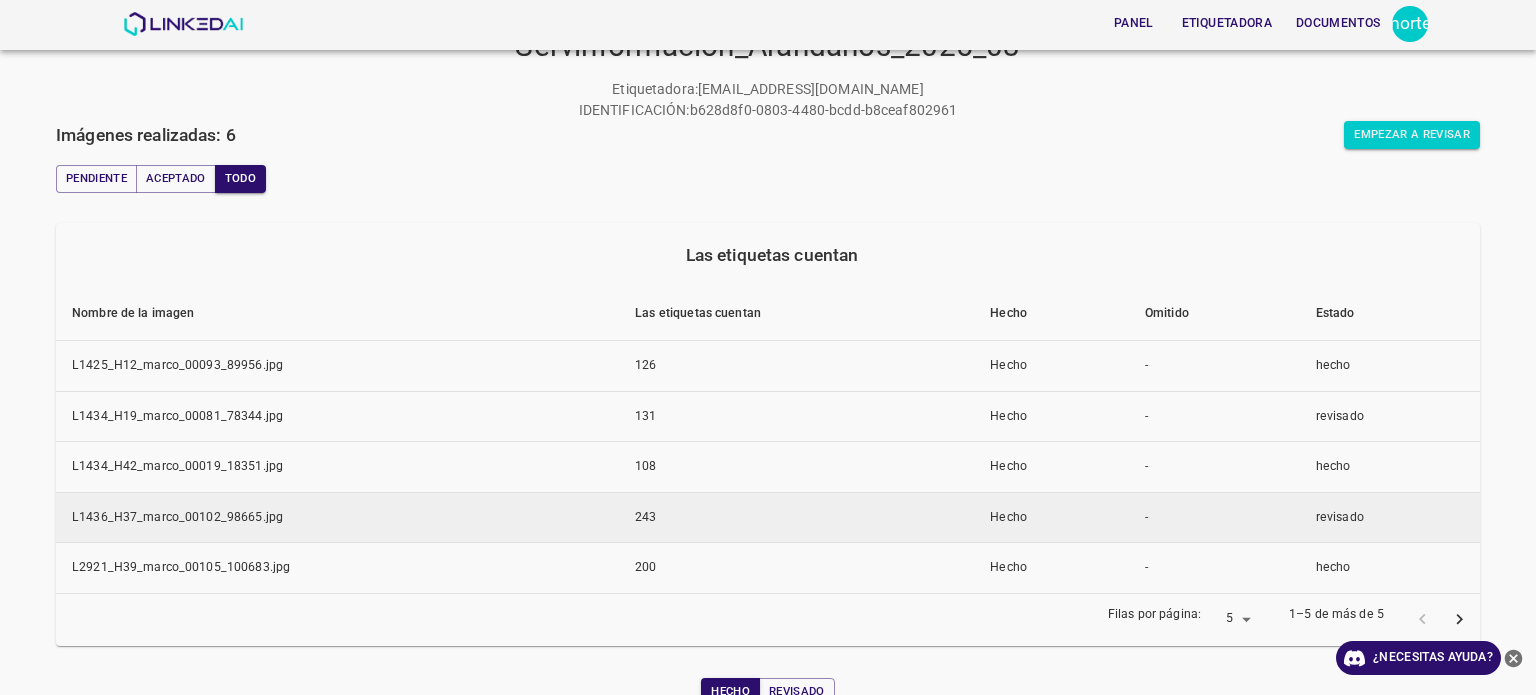 scroll, scrollTop: 0, scrollLeft: 0, axis: both 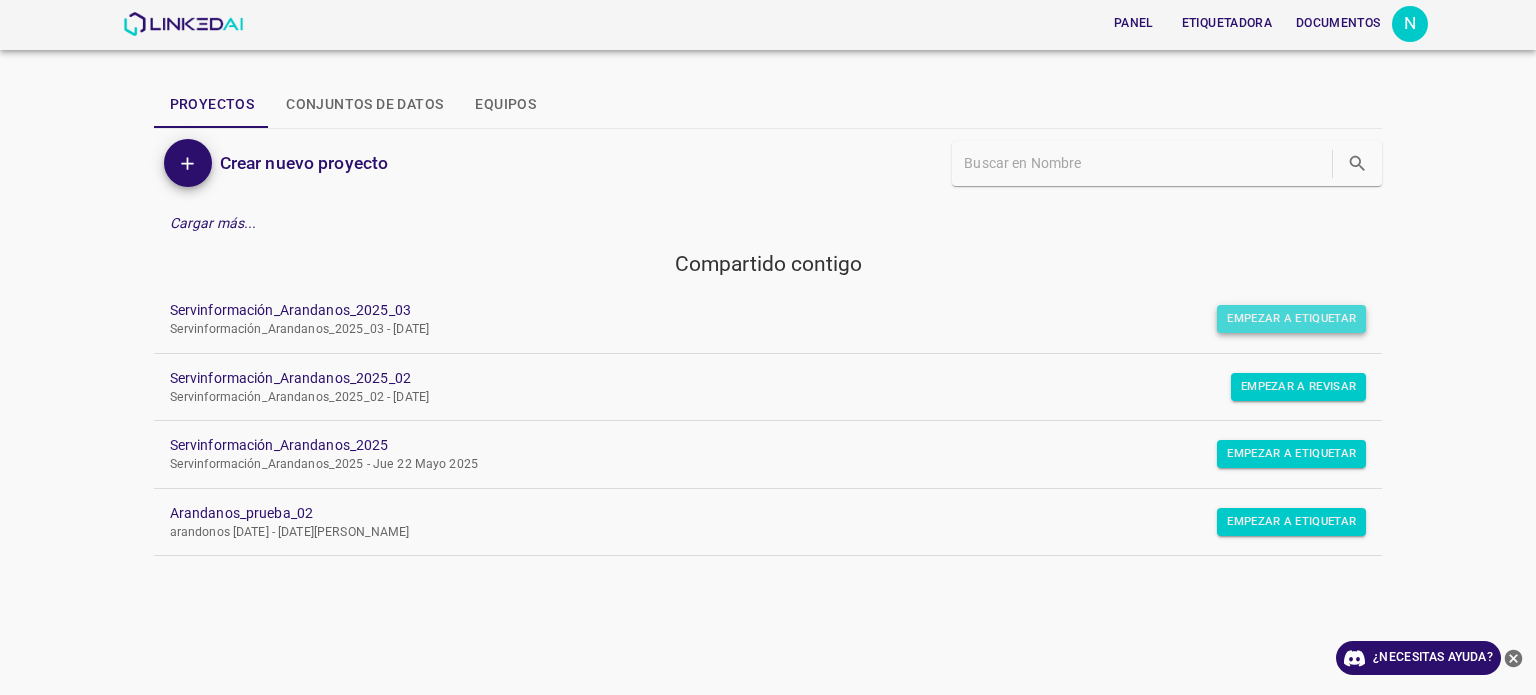 click on "Empezar a etiquetar" at bounding box center (1291, 318) 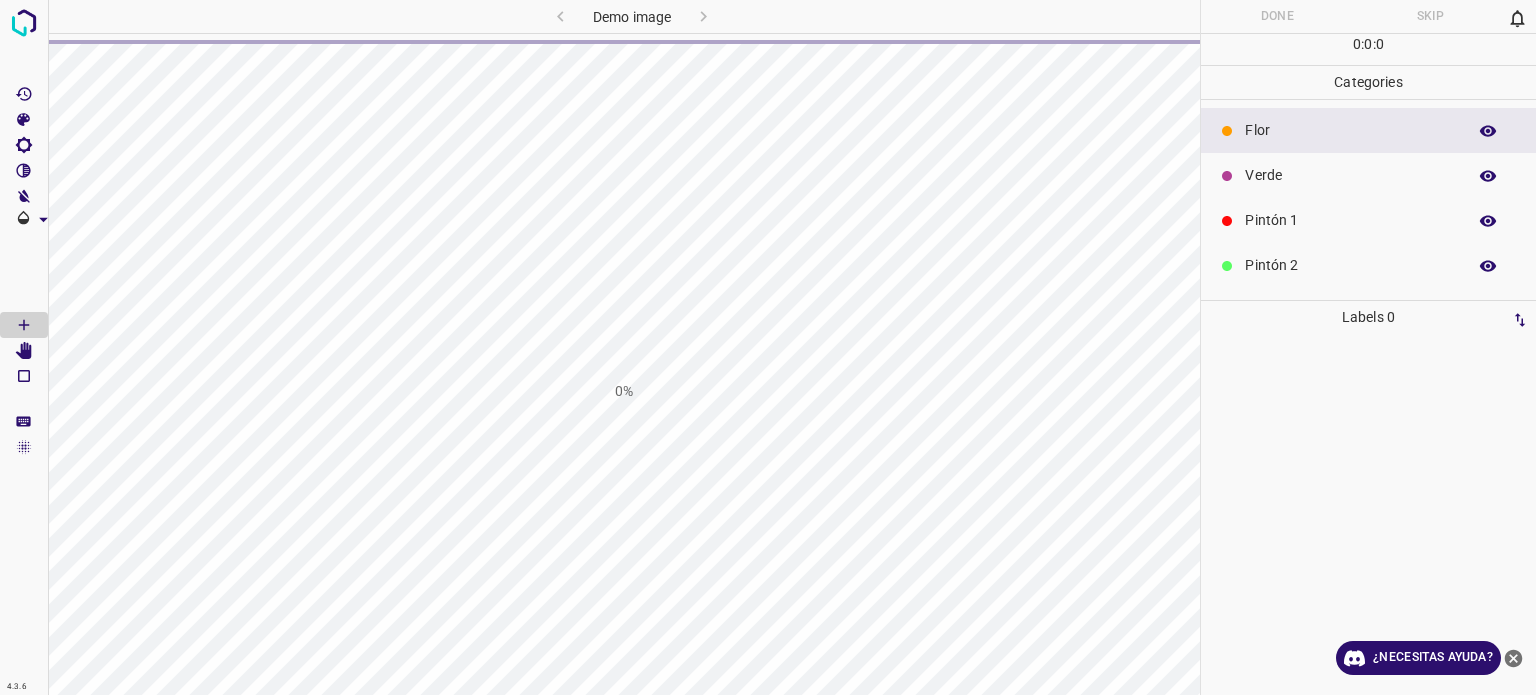 scroll, scrollTop: 0, scrollLeft: 0, axis: both 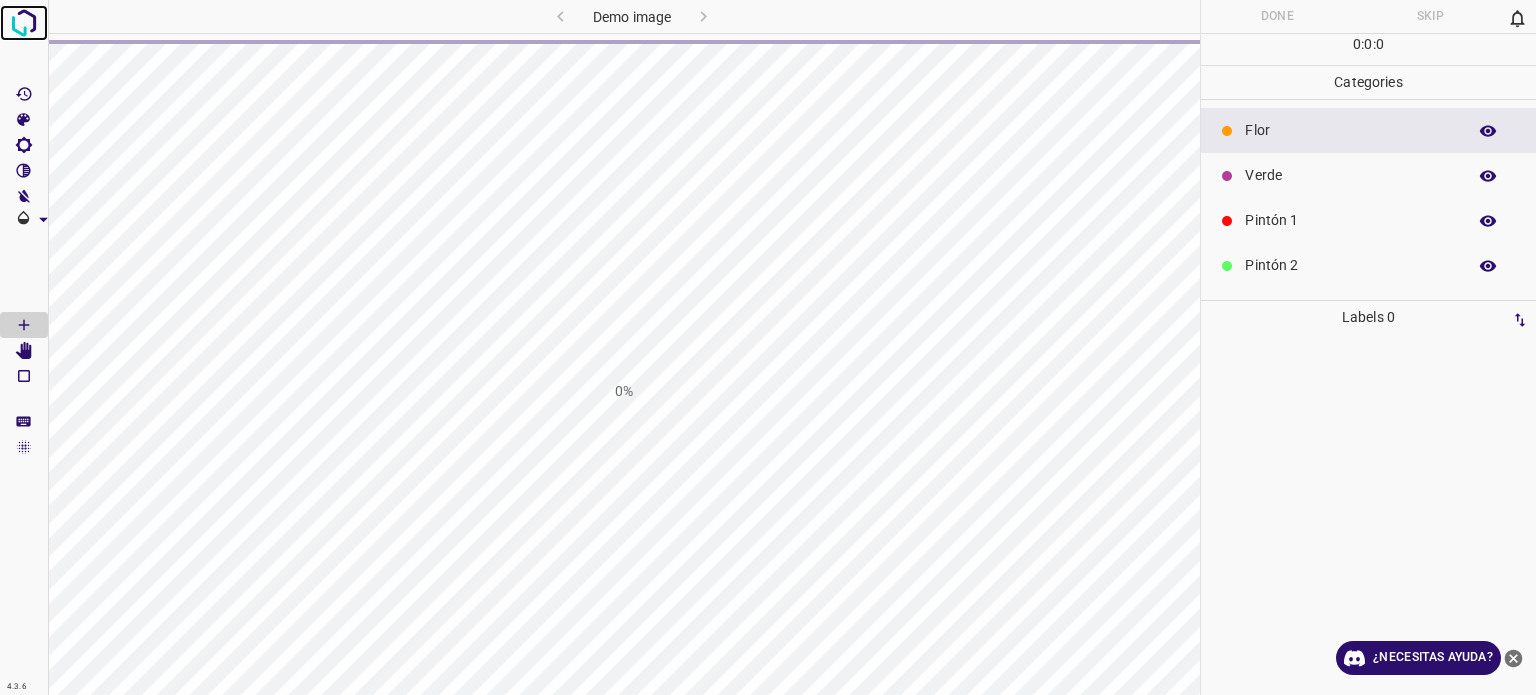 click at bounding box center (24, 23) 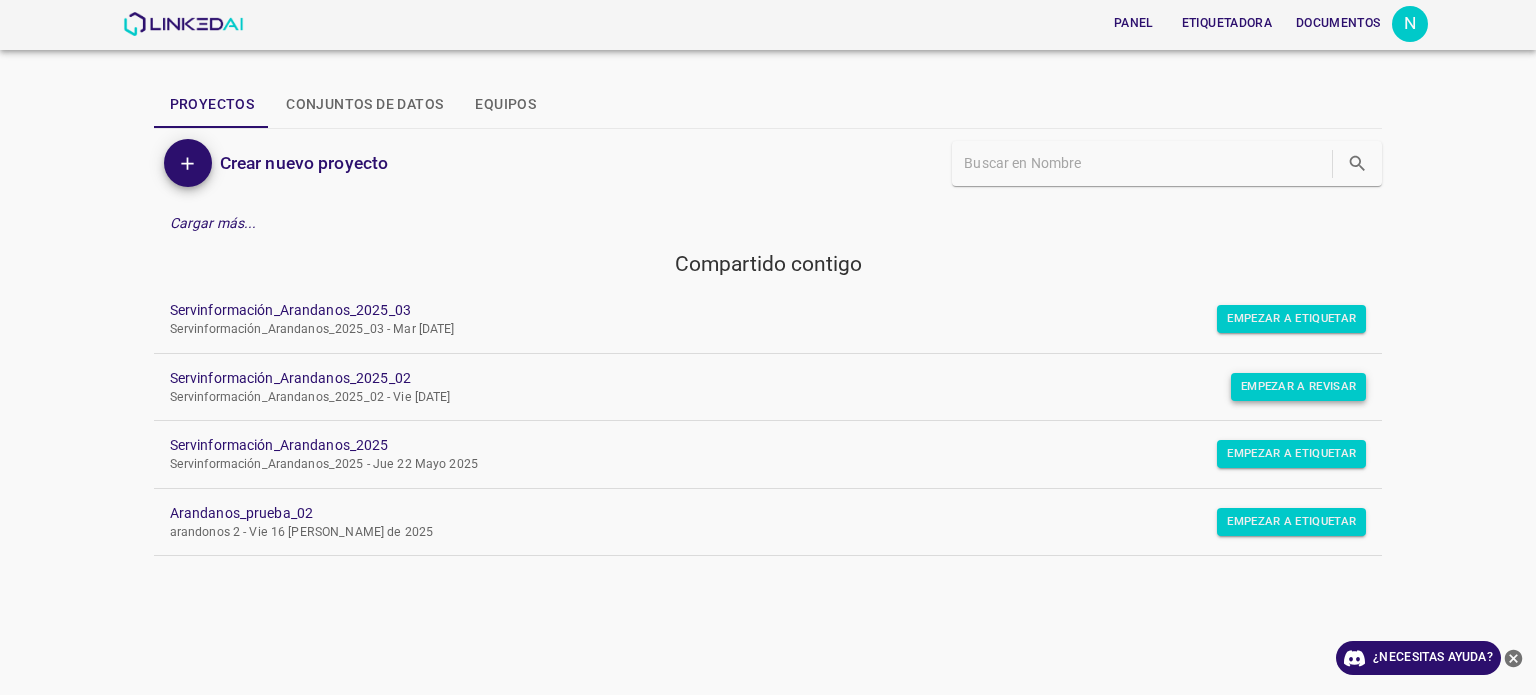click on "Empezar a revisar" at bounding box center (1291, 318) 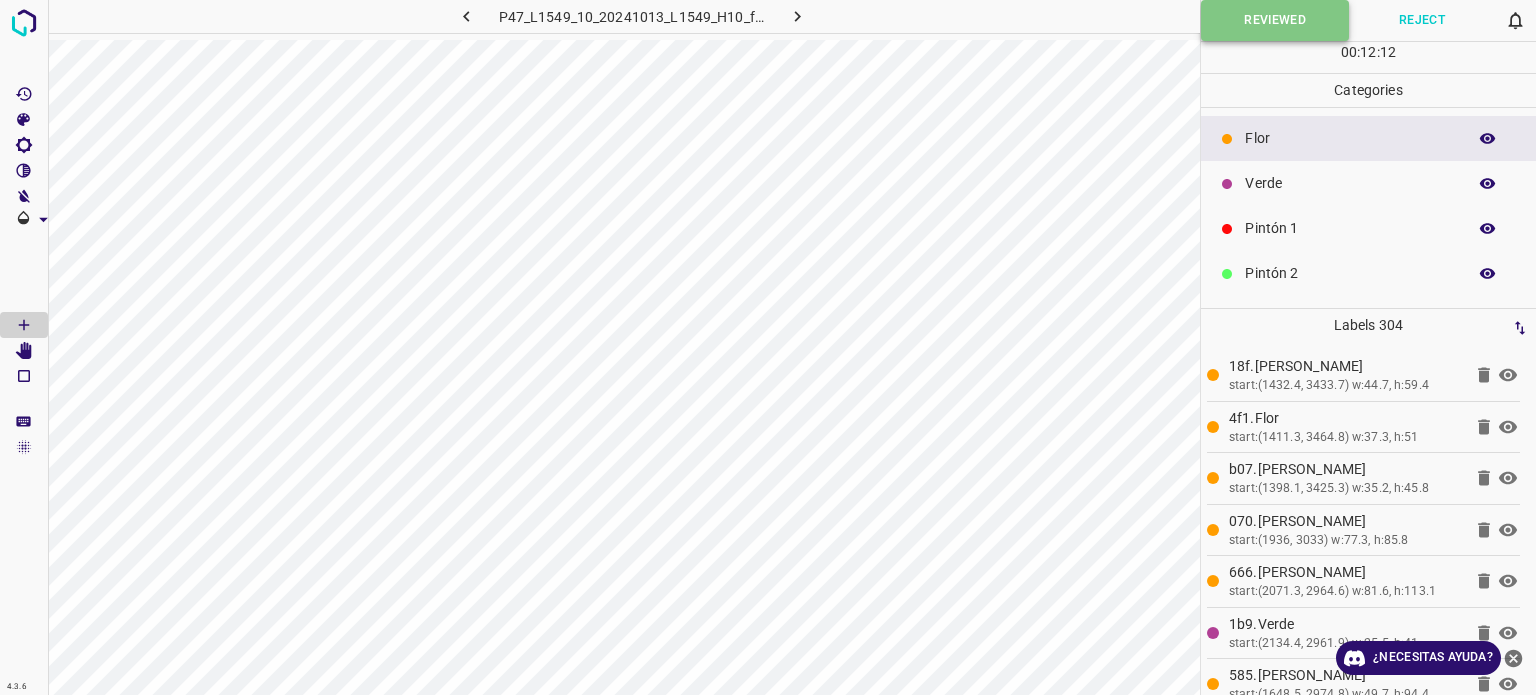 click on "Reviewed" at bounding box center [1275, 20] 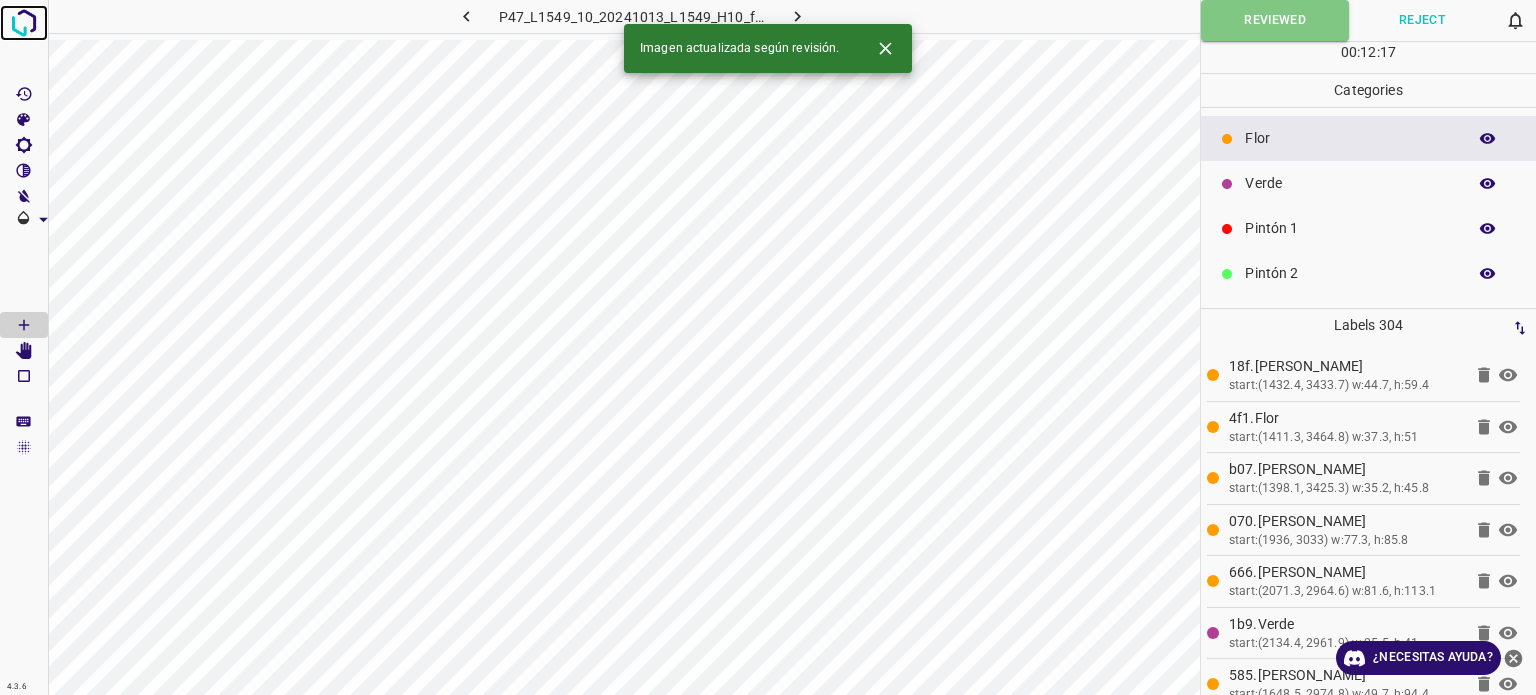 click at bounding box center (24, 23) 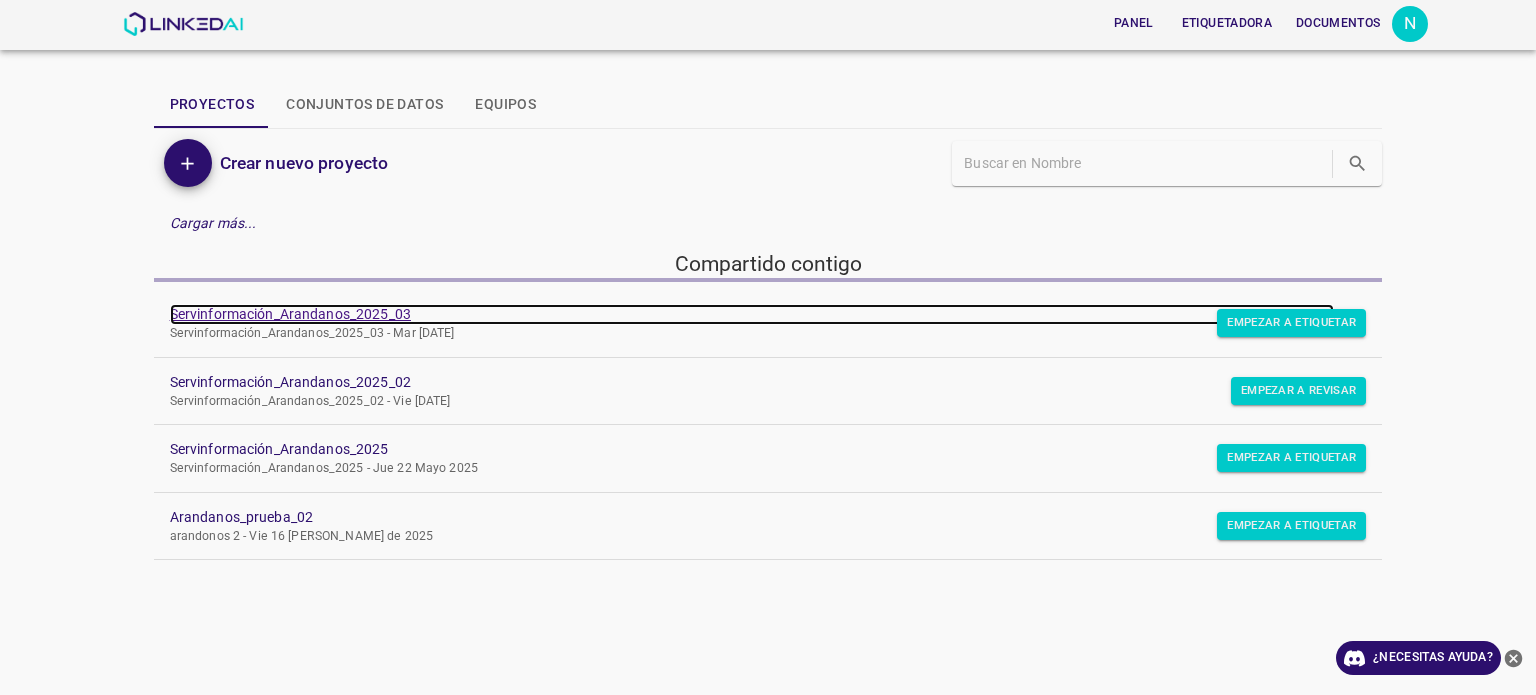 click on "Servinformación_Arandanos_2025_03" at bounding box center [290, 314] 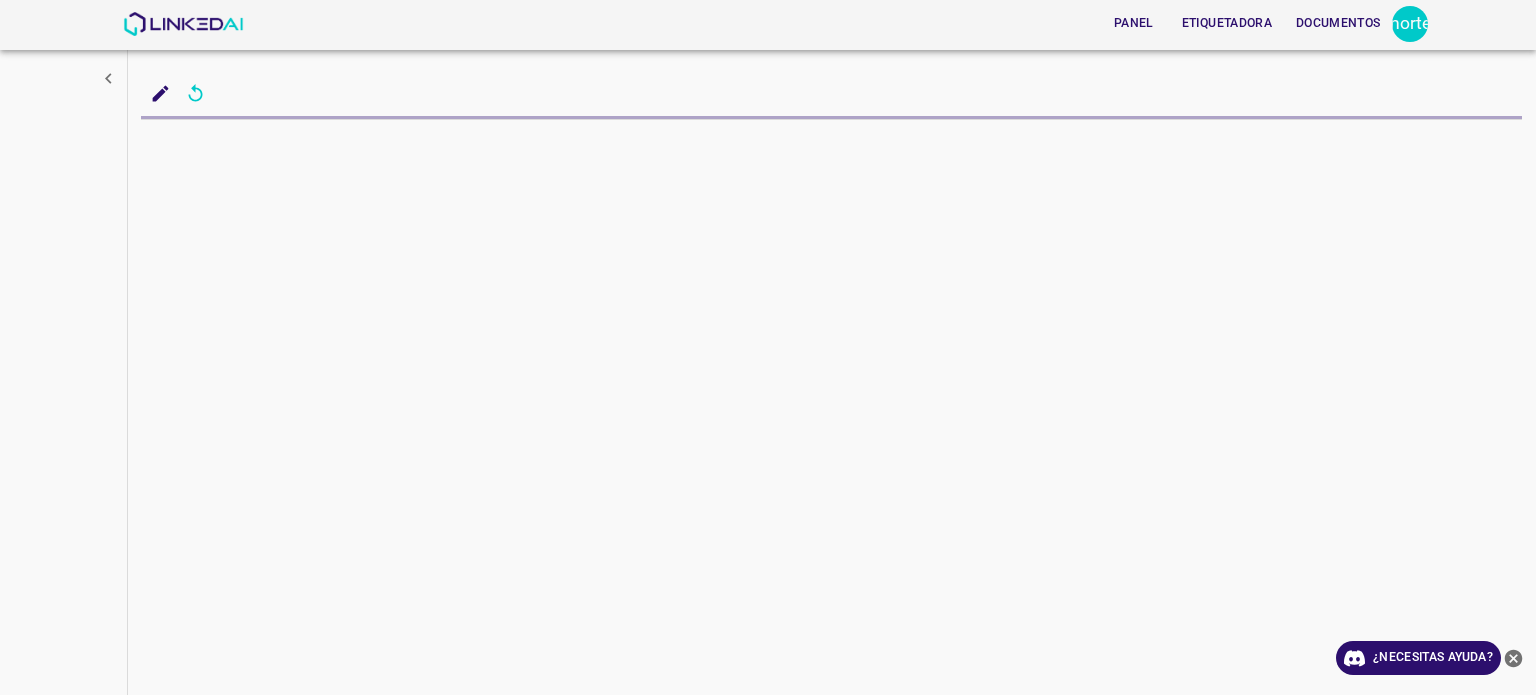scroll, scrollTop: 0, scrollLeft: 0, axis: both 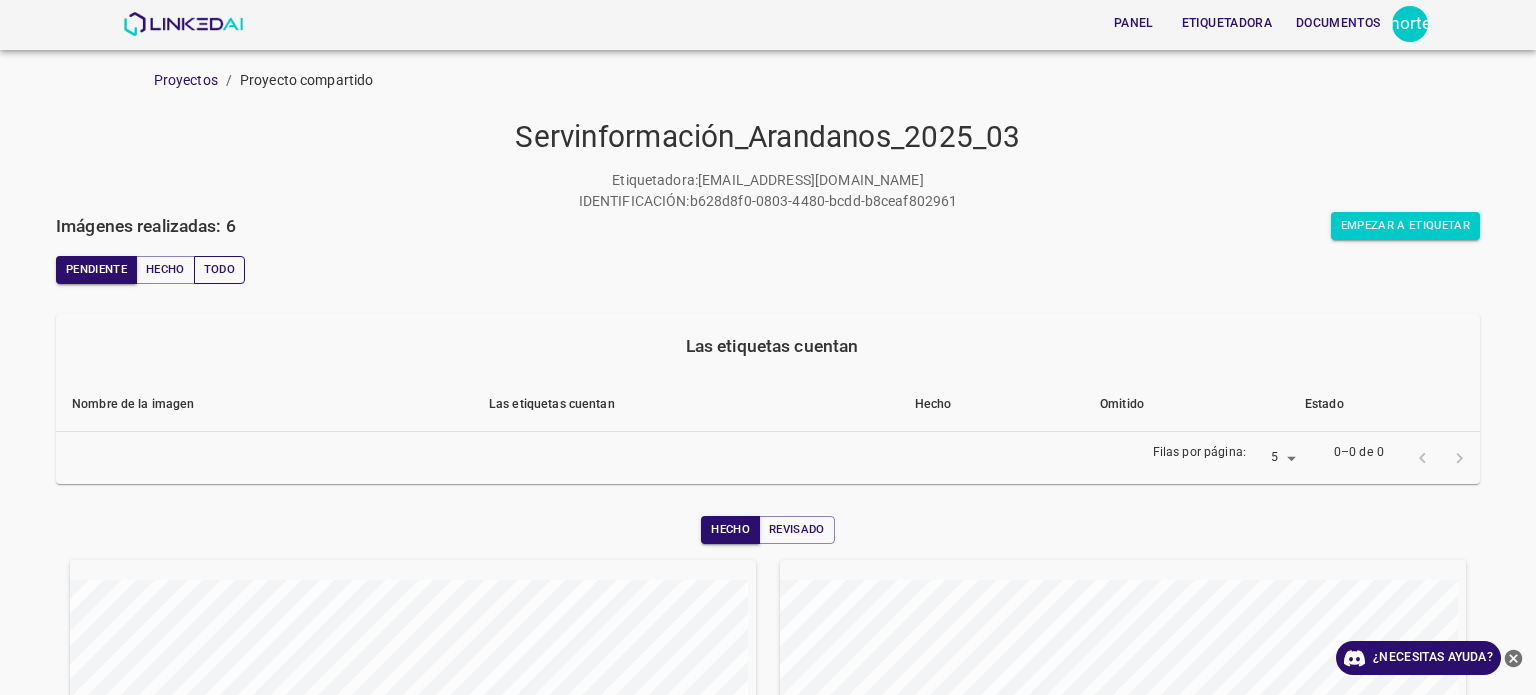 click on "Todo" at bounding box center [219, 269] 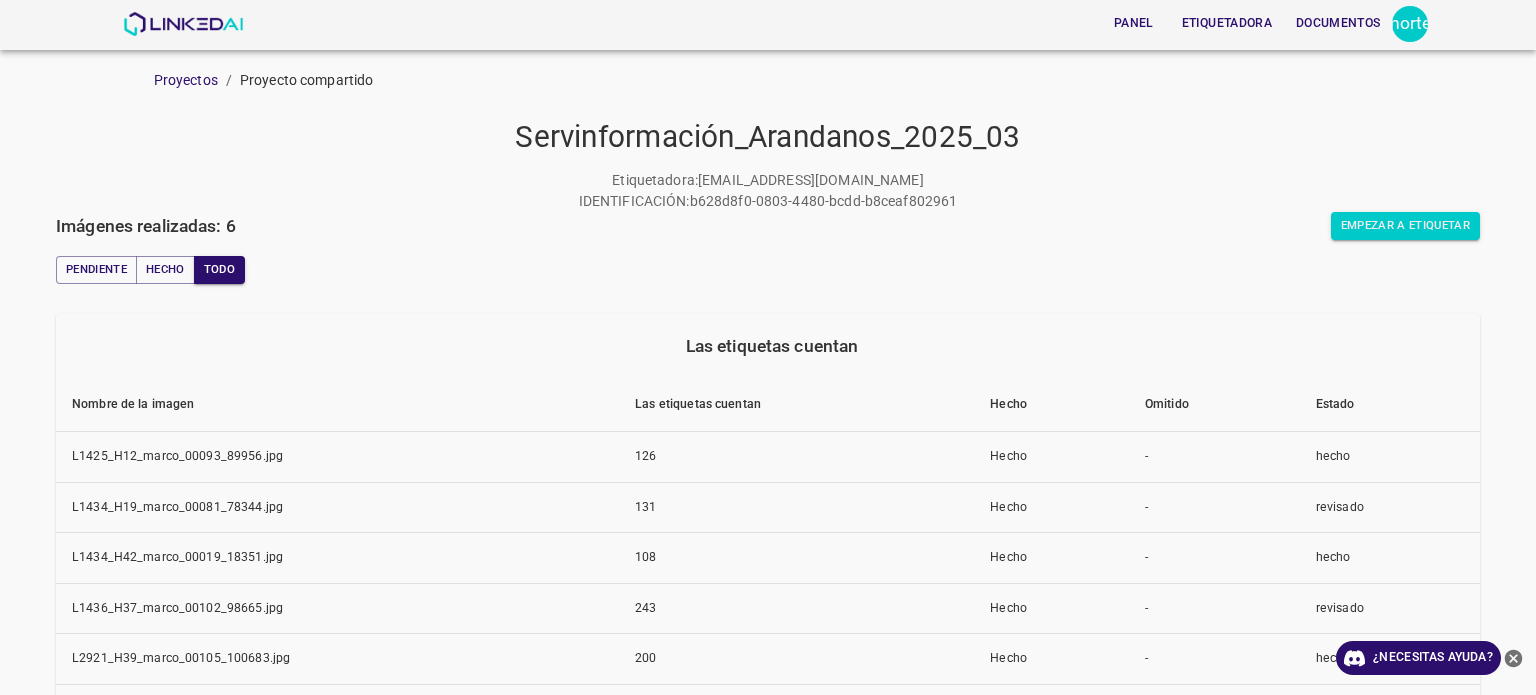 scroll, scrollTop: 0, scrollLeft: 0, axis: both 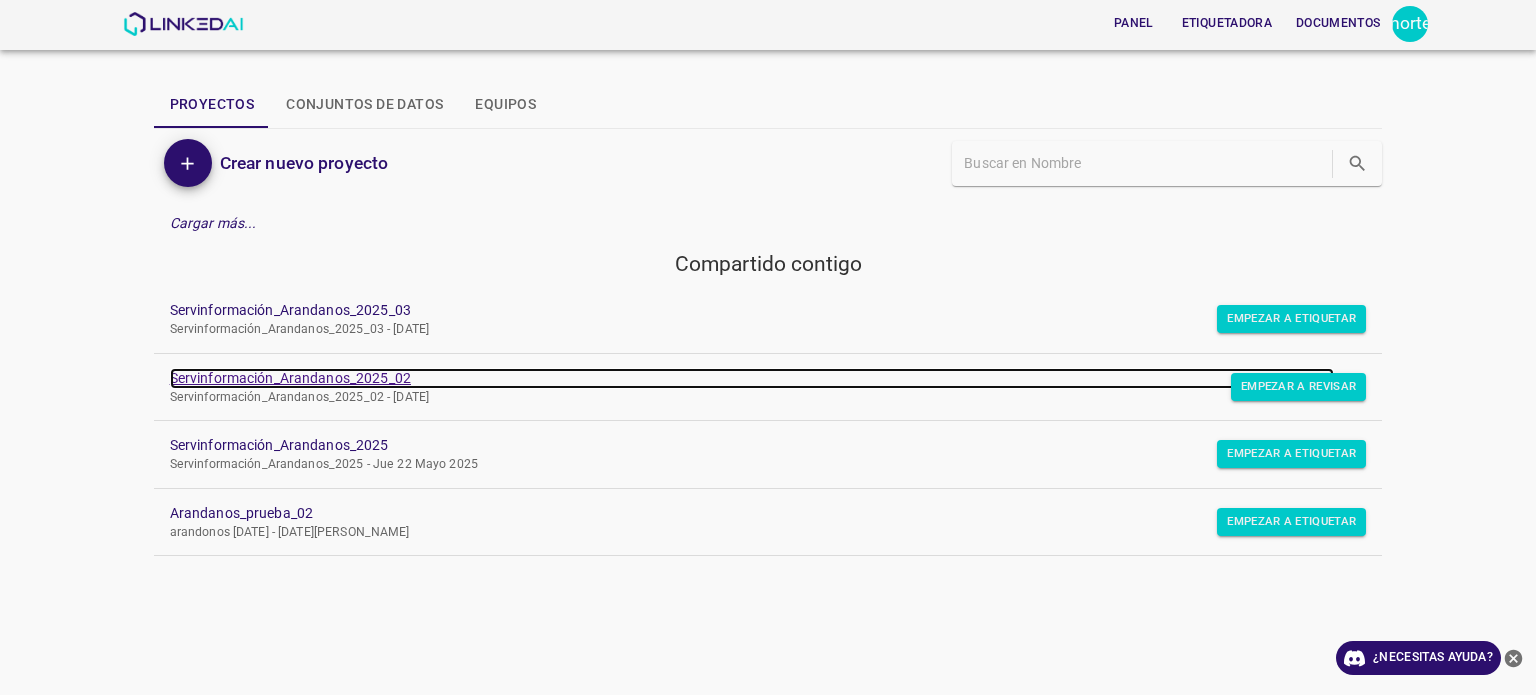 click on "Servinformación_Arandanos_2025_02" at bounding box center (290, 378) 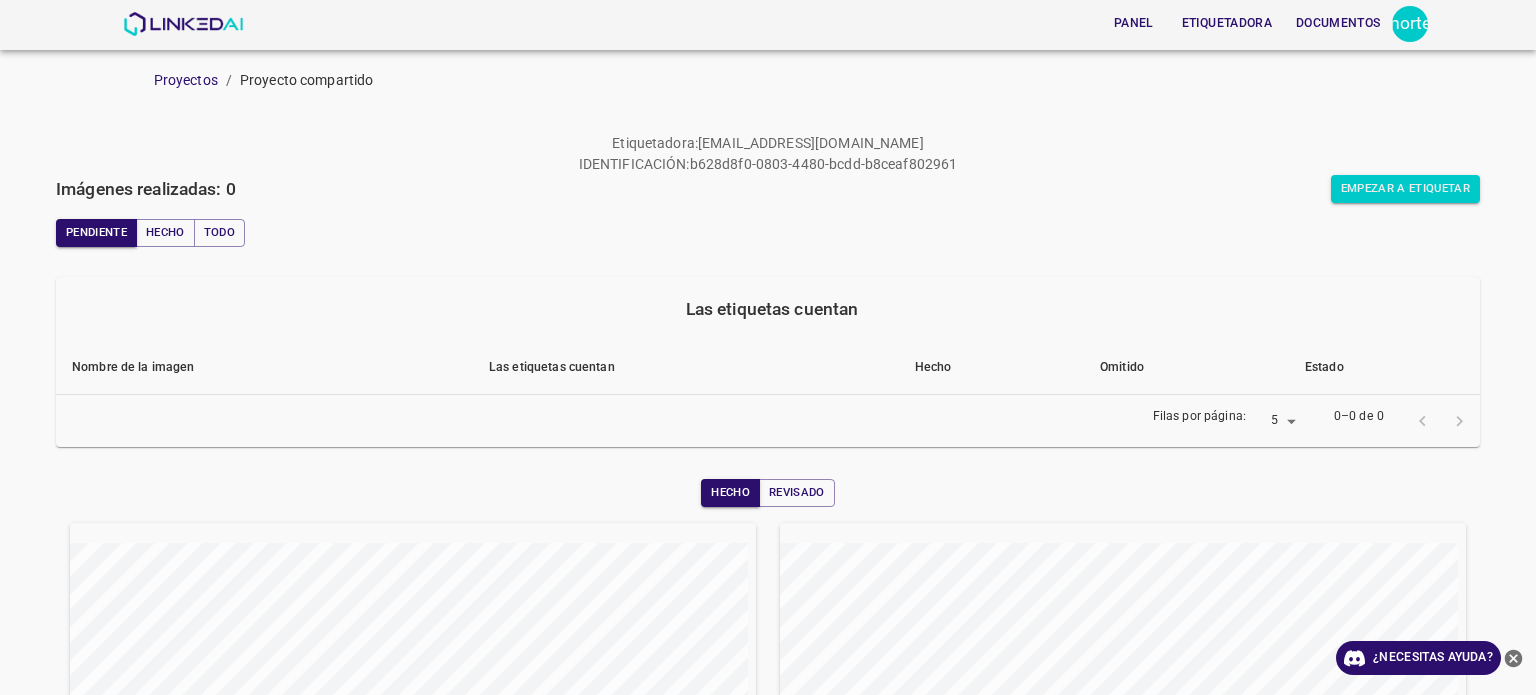 scroll, scrollTop: 0, scrollLeft: 0, axis: both 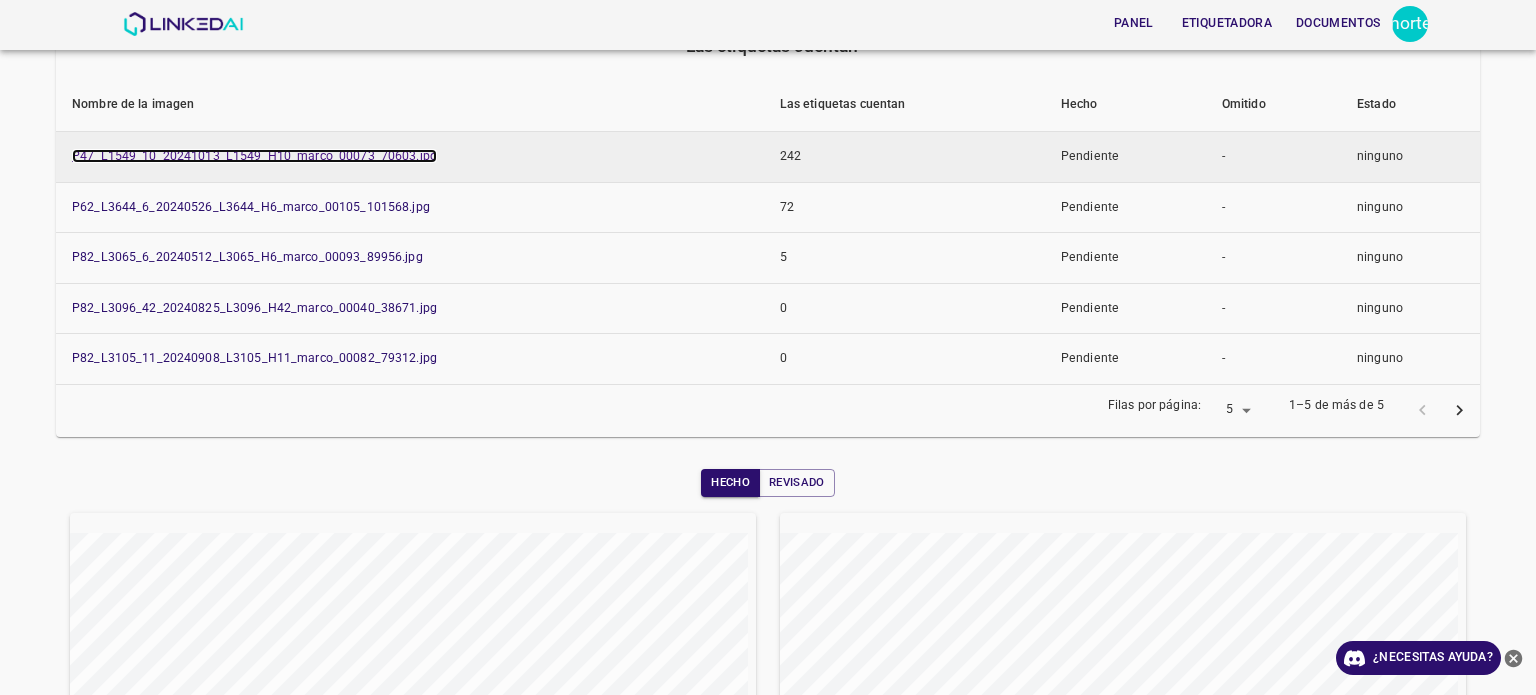 click on "P47_L1549_10_20241013_L1549_H10_marco_00073_70603.jpg" at bounding box center (254, 156) 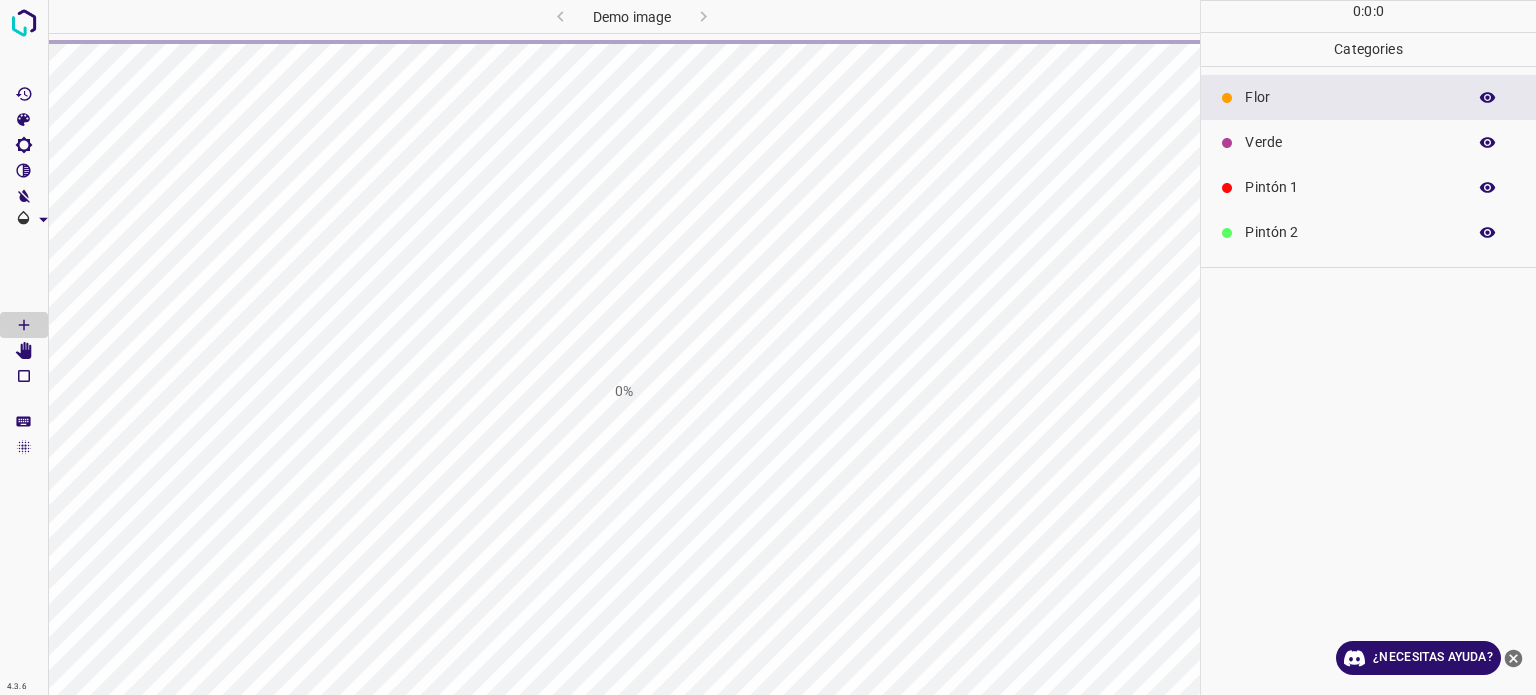 scroll, scrollTop: 0, scrollLeft: 0, axis: both 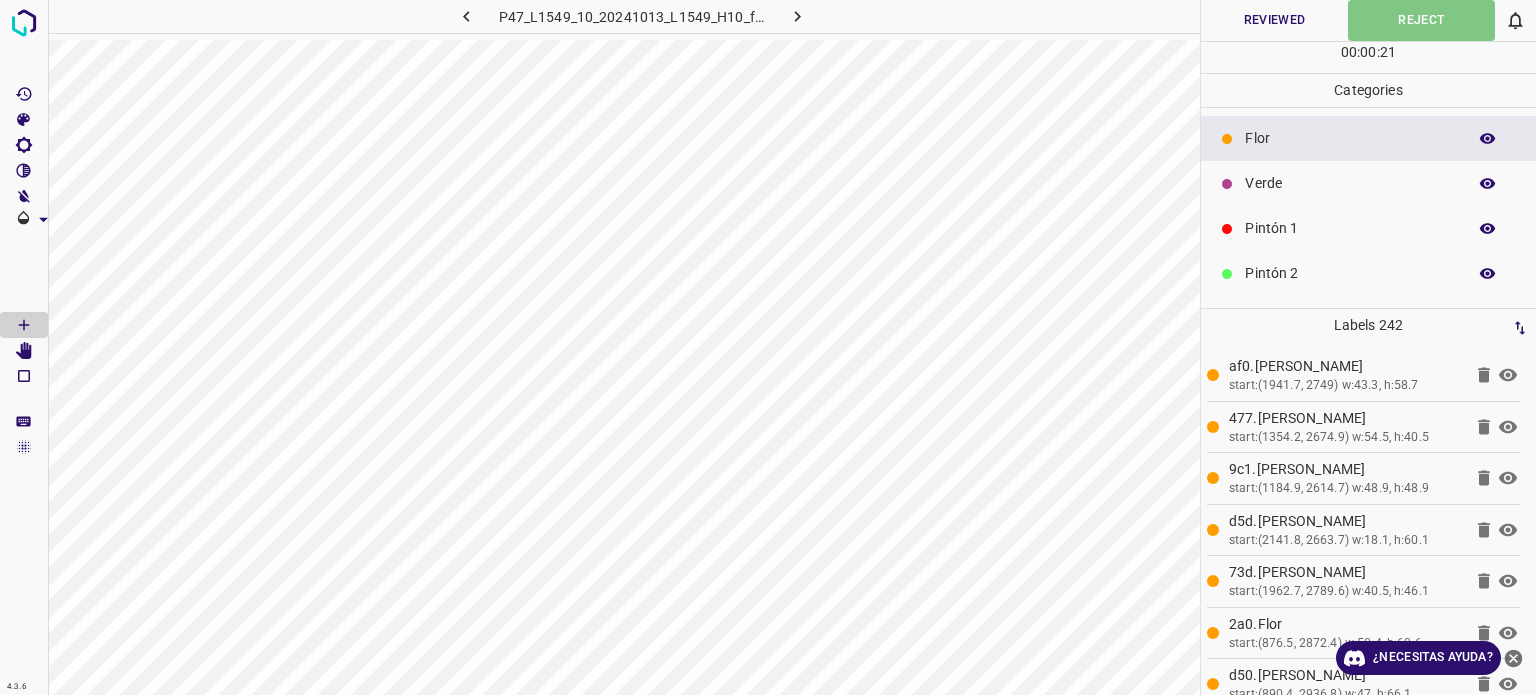 click 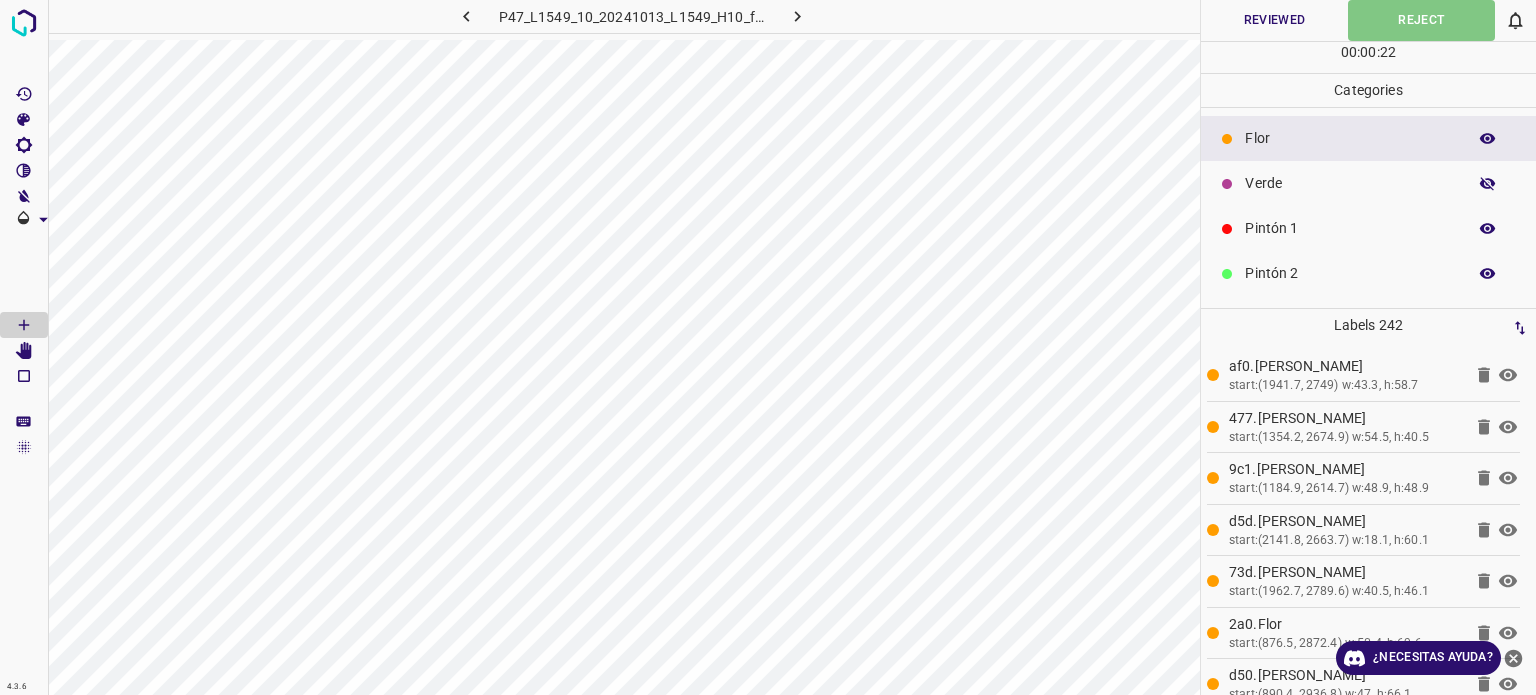 click 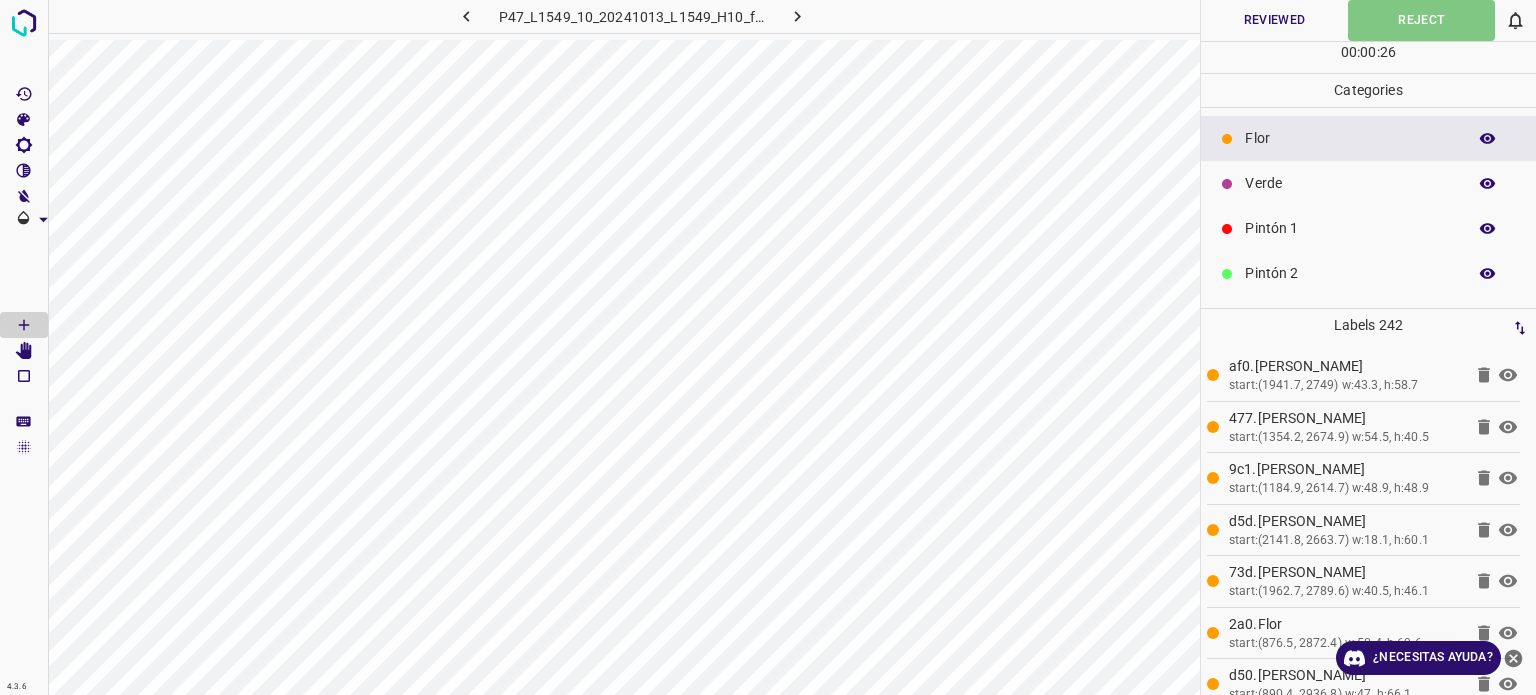 click on "Verde" at bounding box center (1350, 183) 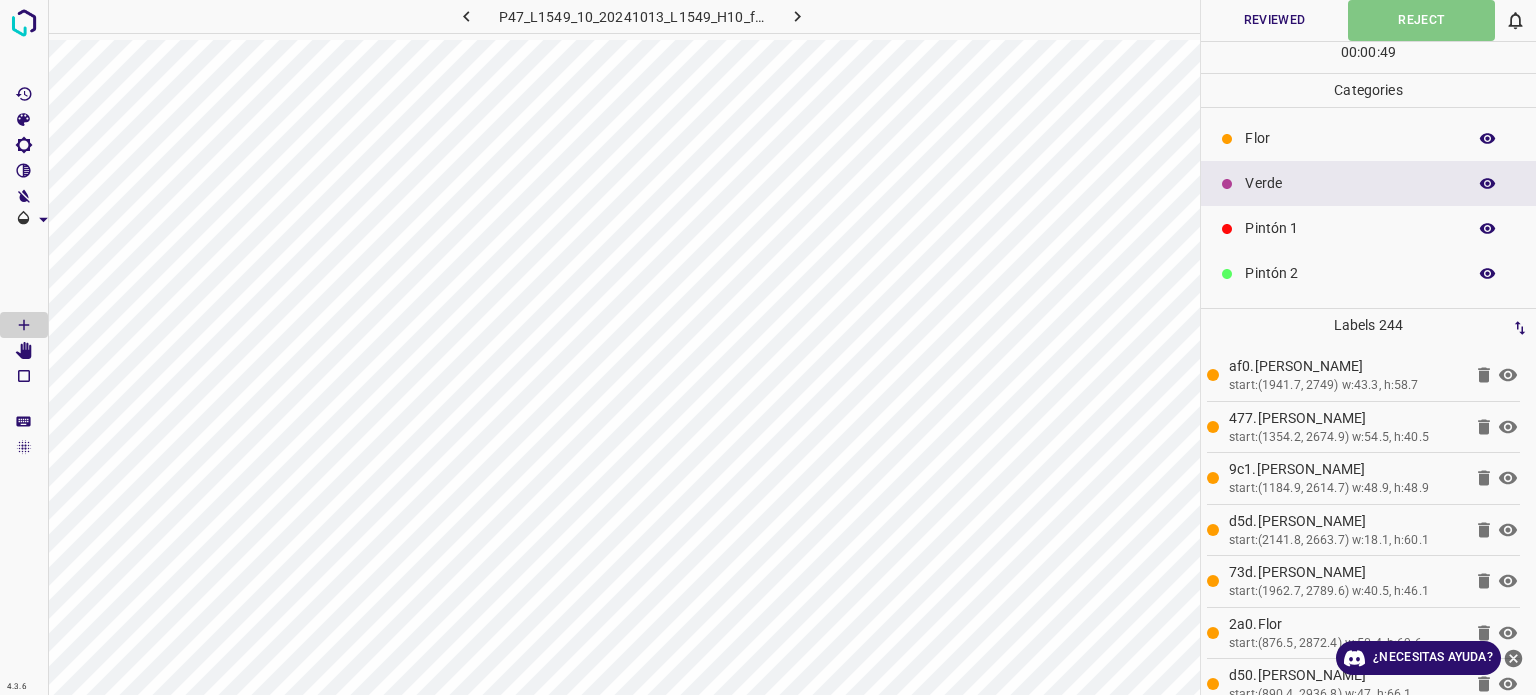 click on "Flor" at bounding box center [1350, 138] 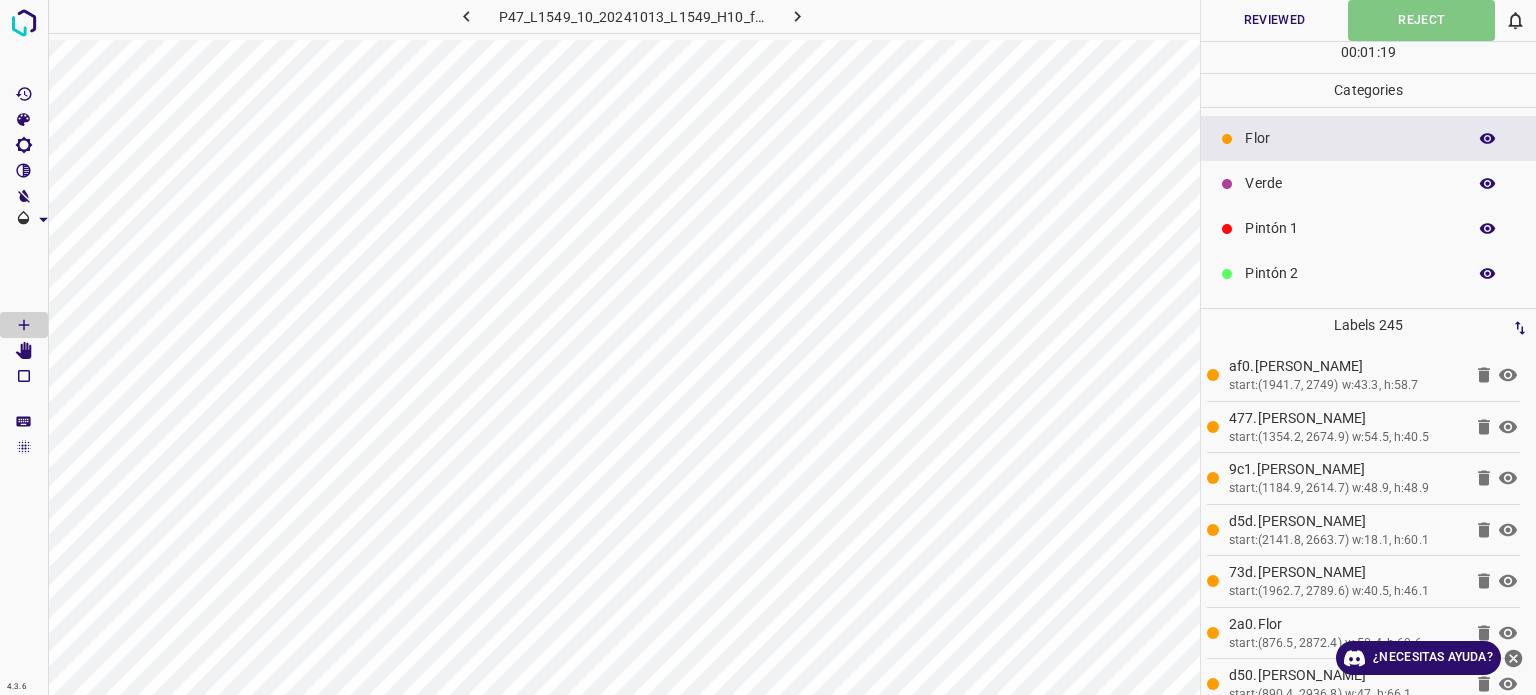 click on "Verde" at bounding box center (1350, 183) 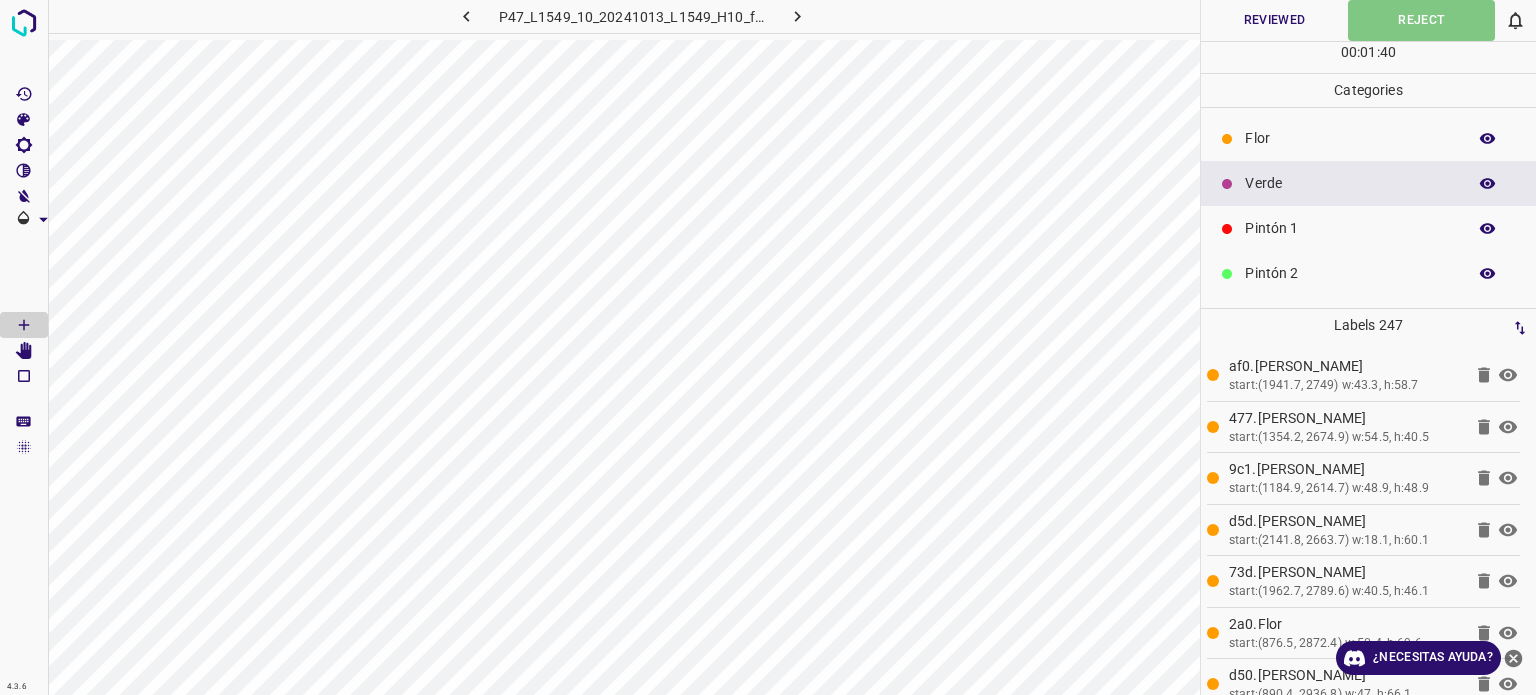 click on "Flor" at bounding box center (1368, 138) 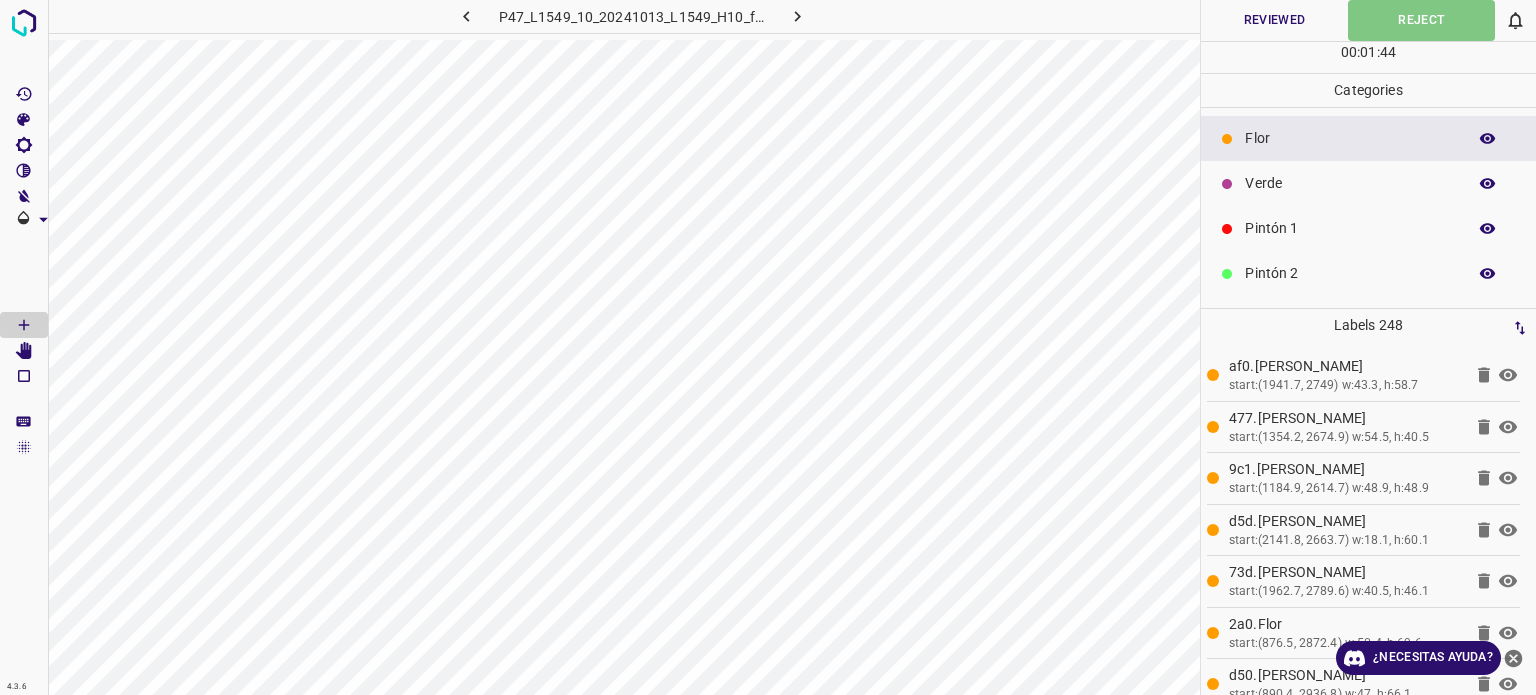 click on "Reviewed" at bounding box center [1274, 20] 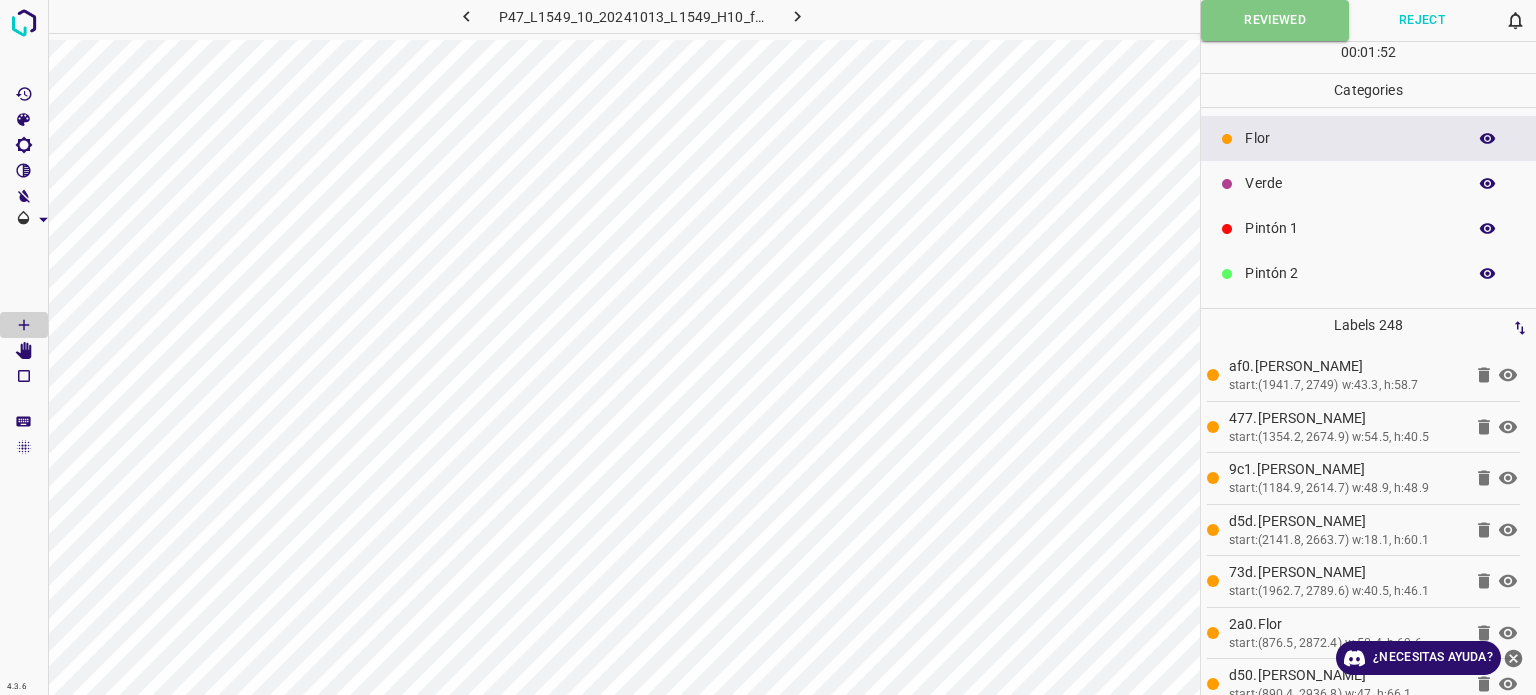 click 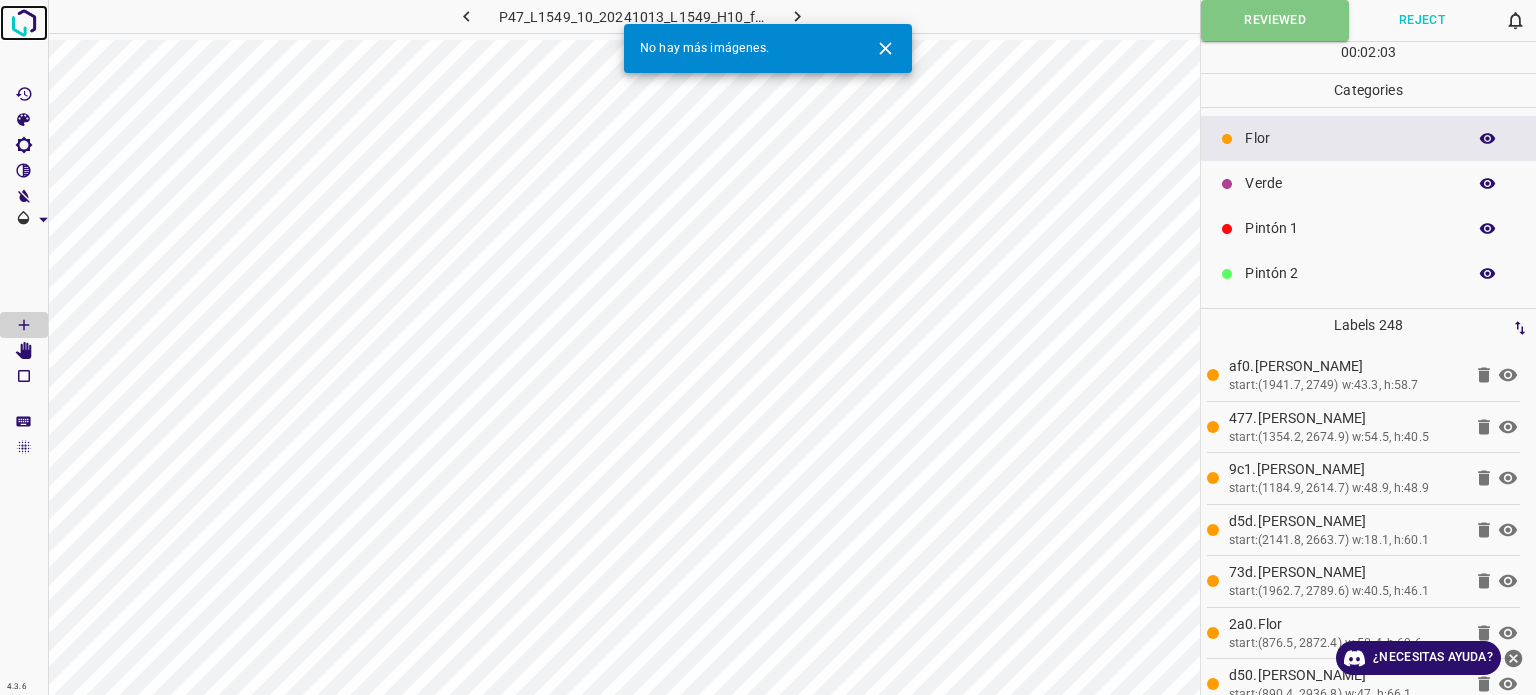 click at bounding box center (24, 23) 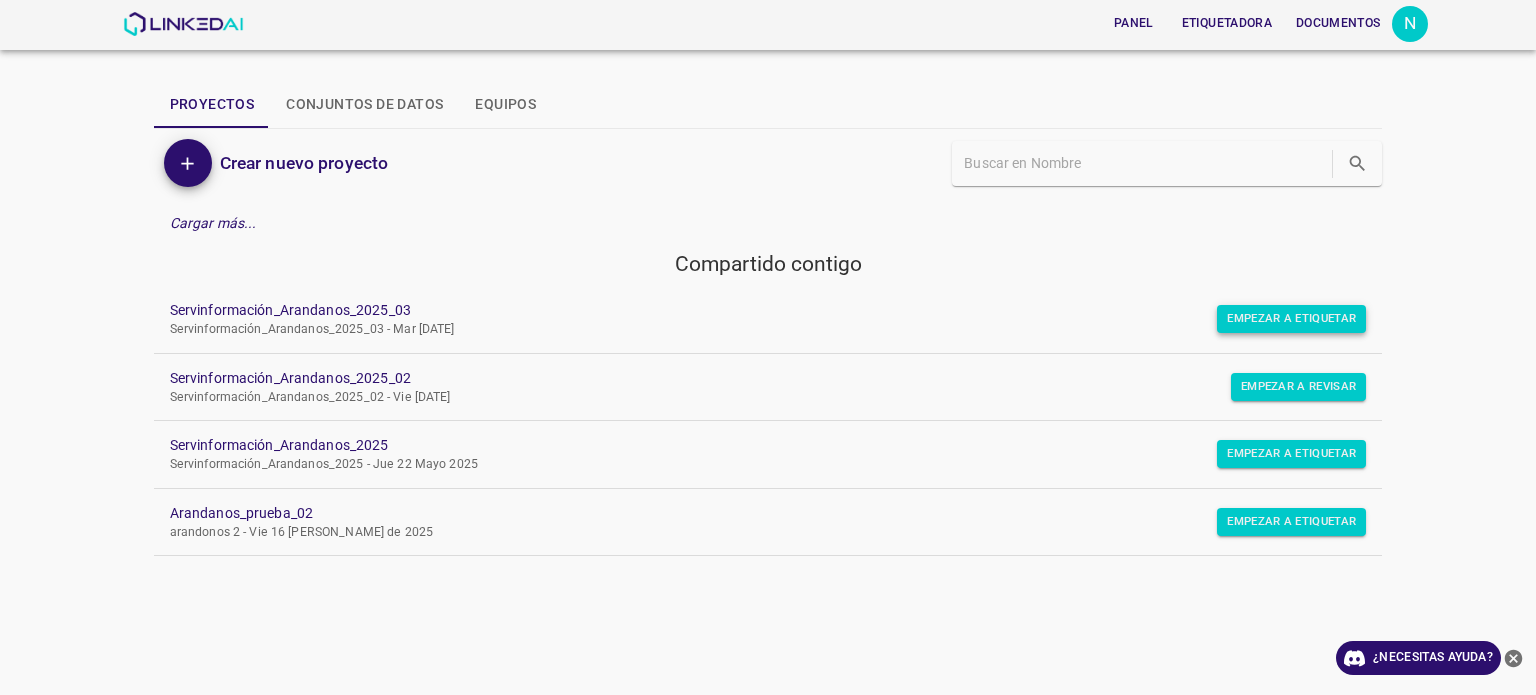 click on "Empezar a etiquetar" at bounding box center (1291, 318) 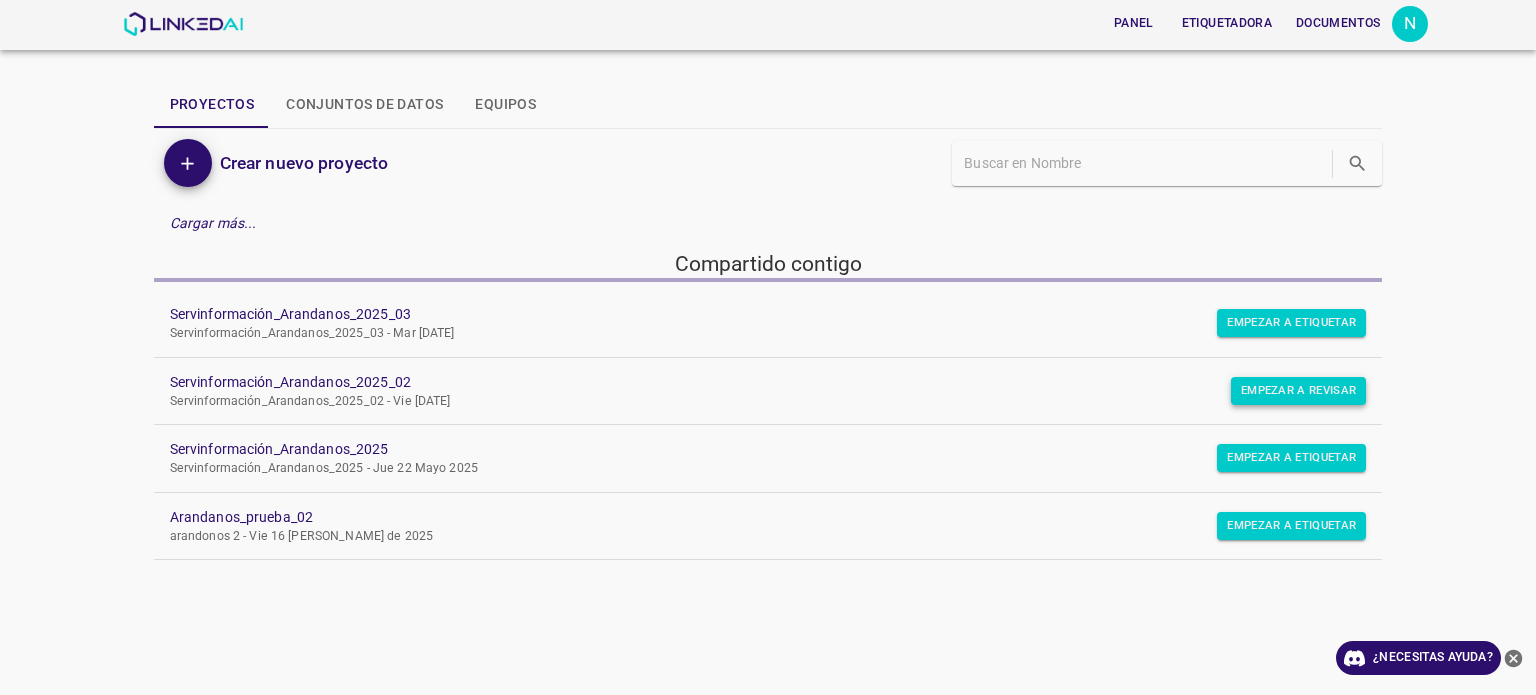 click on "Empezar a revisar" at bounding box center [1291, 322] 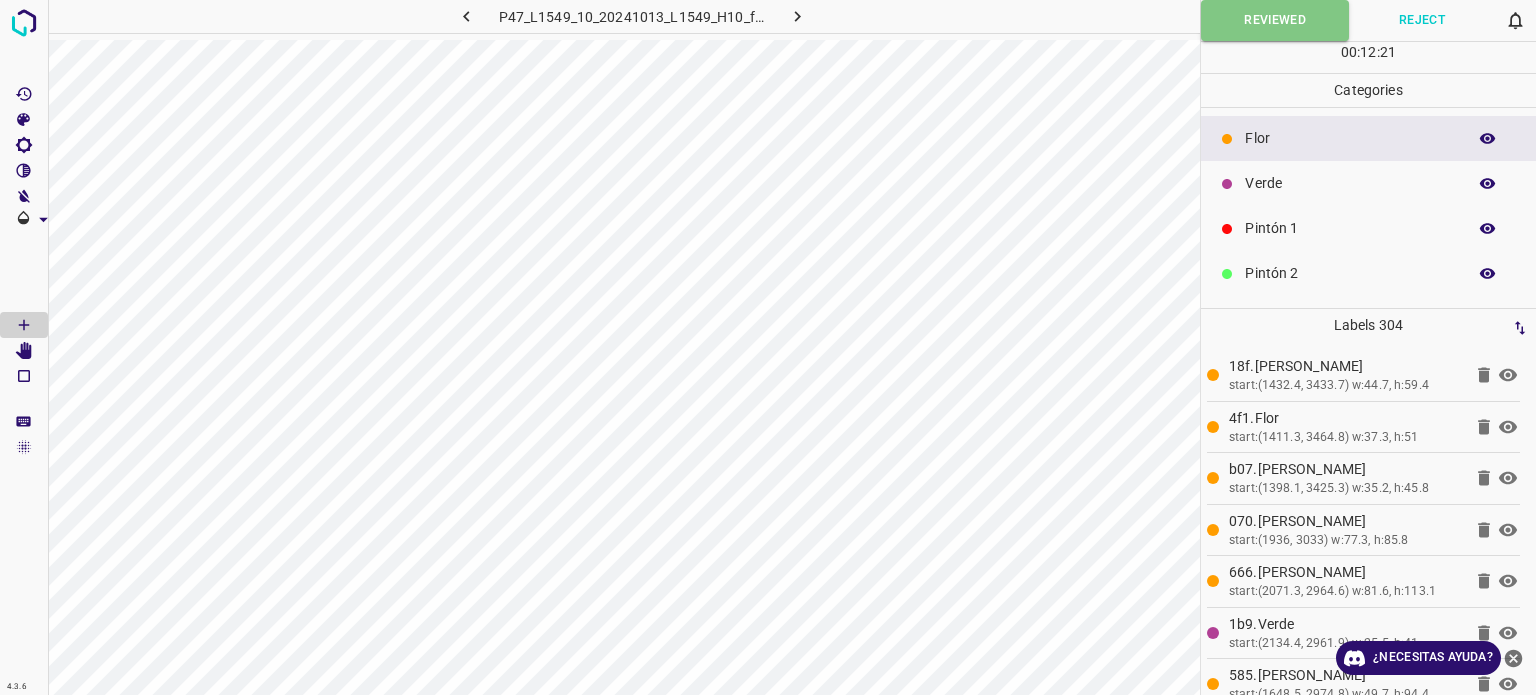 click 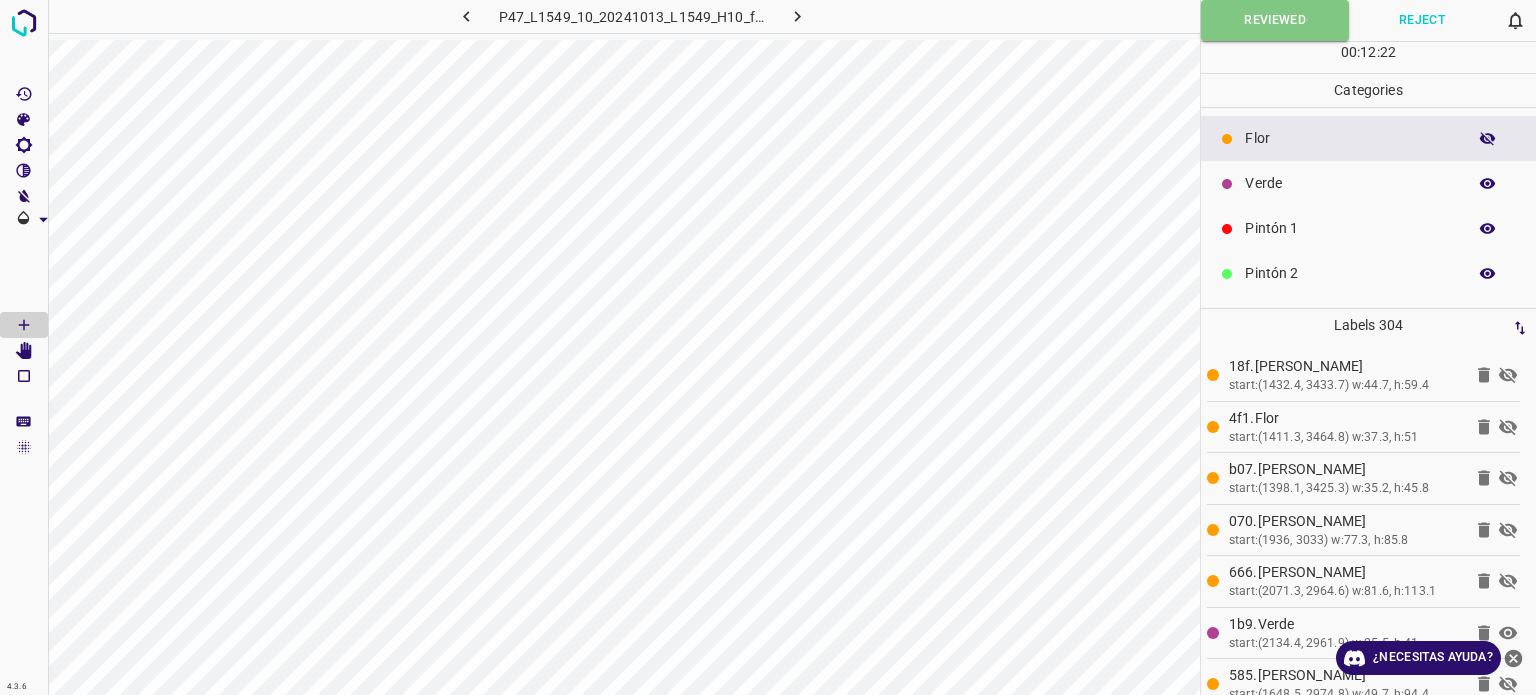 click 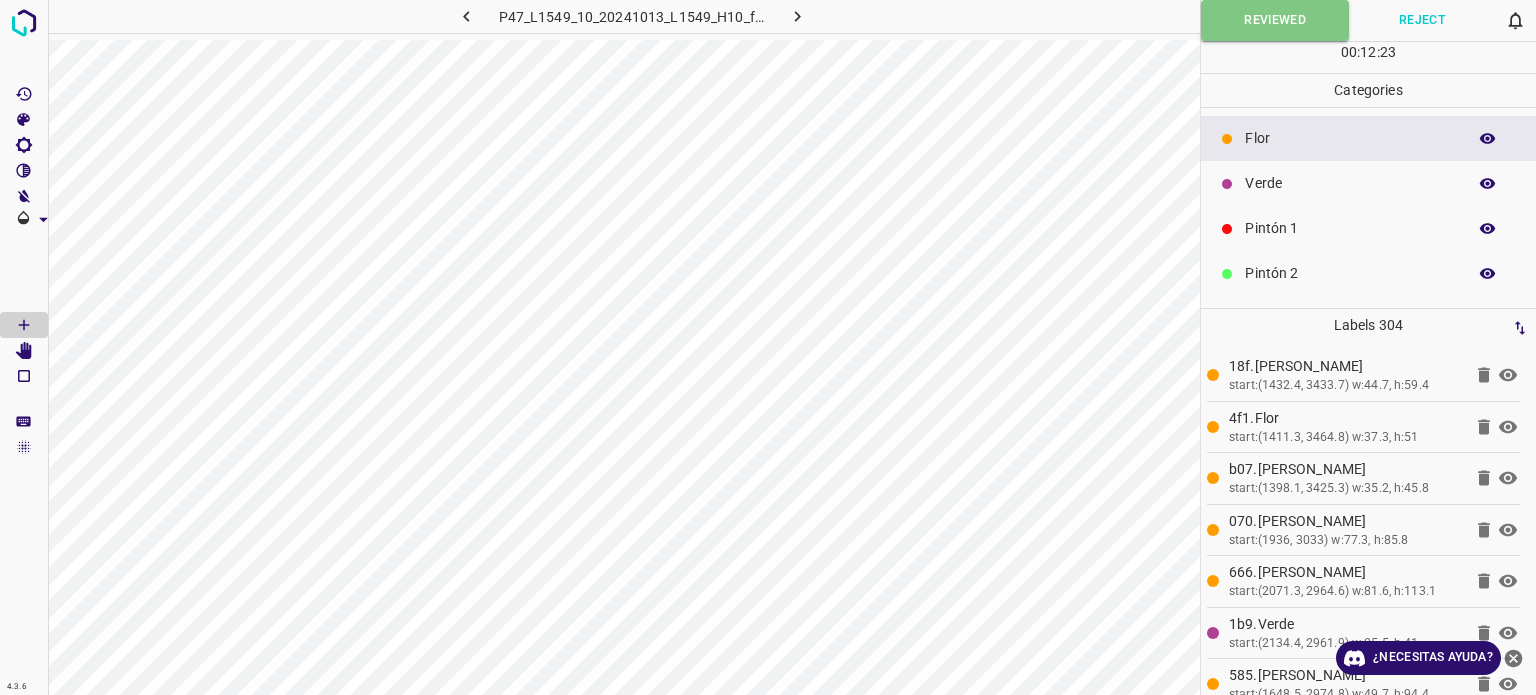 click 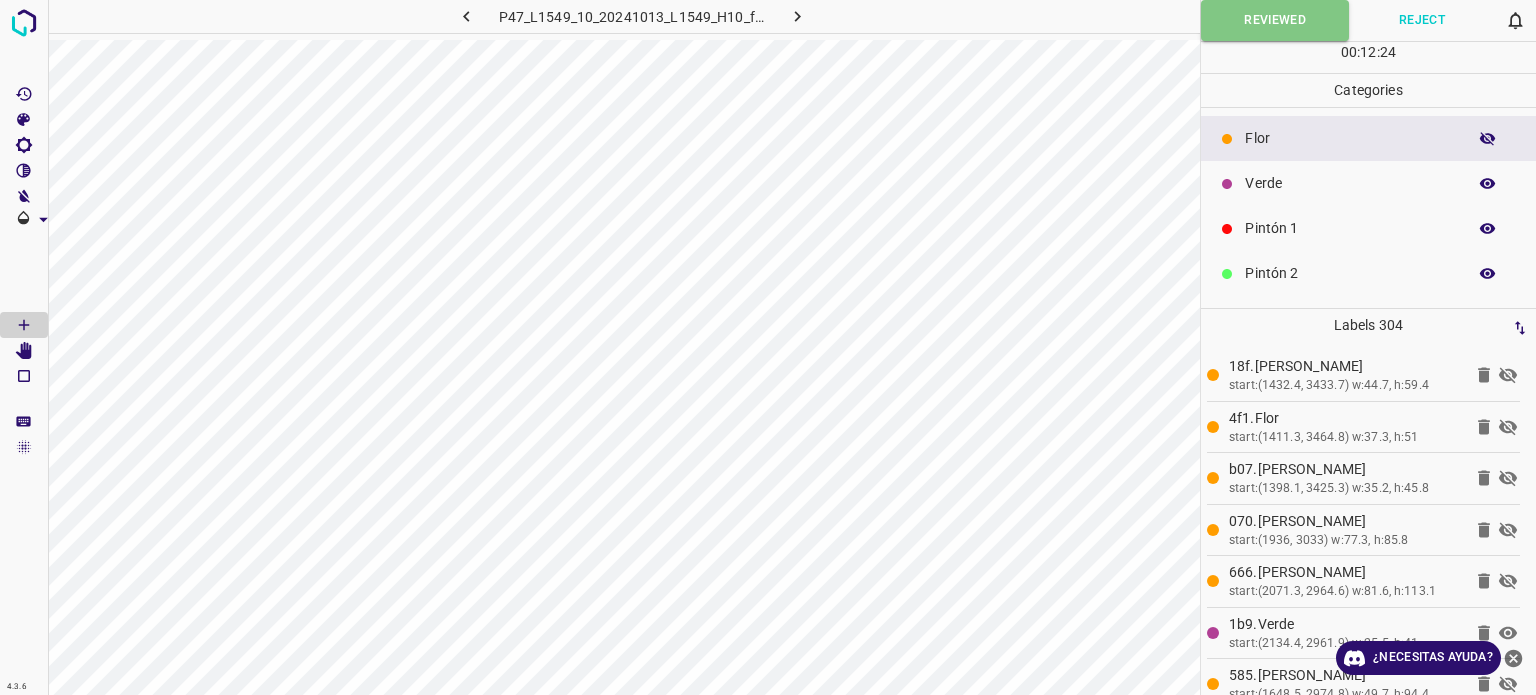 click 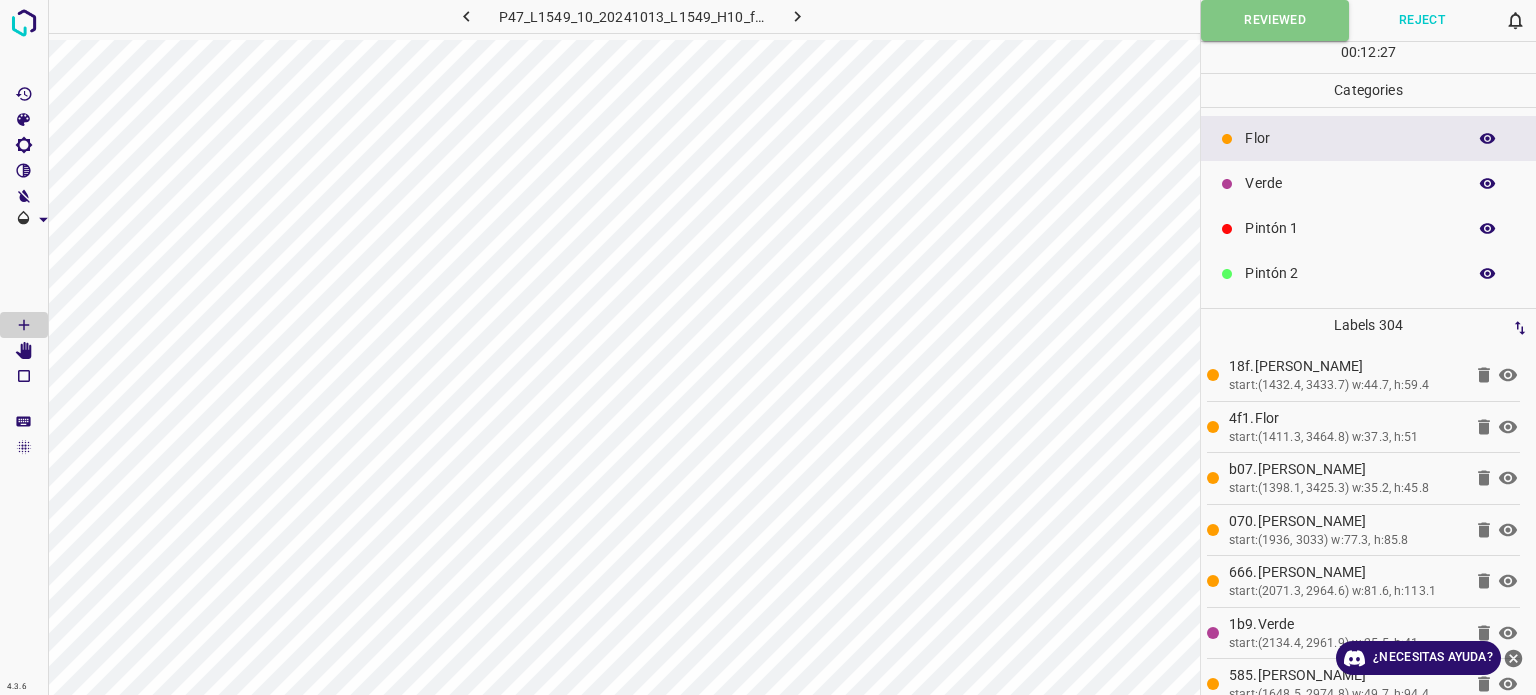 click at bounding box center [1488, 139] 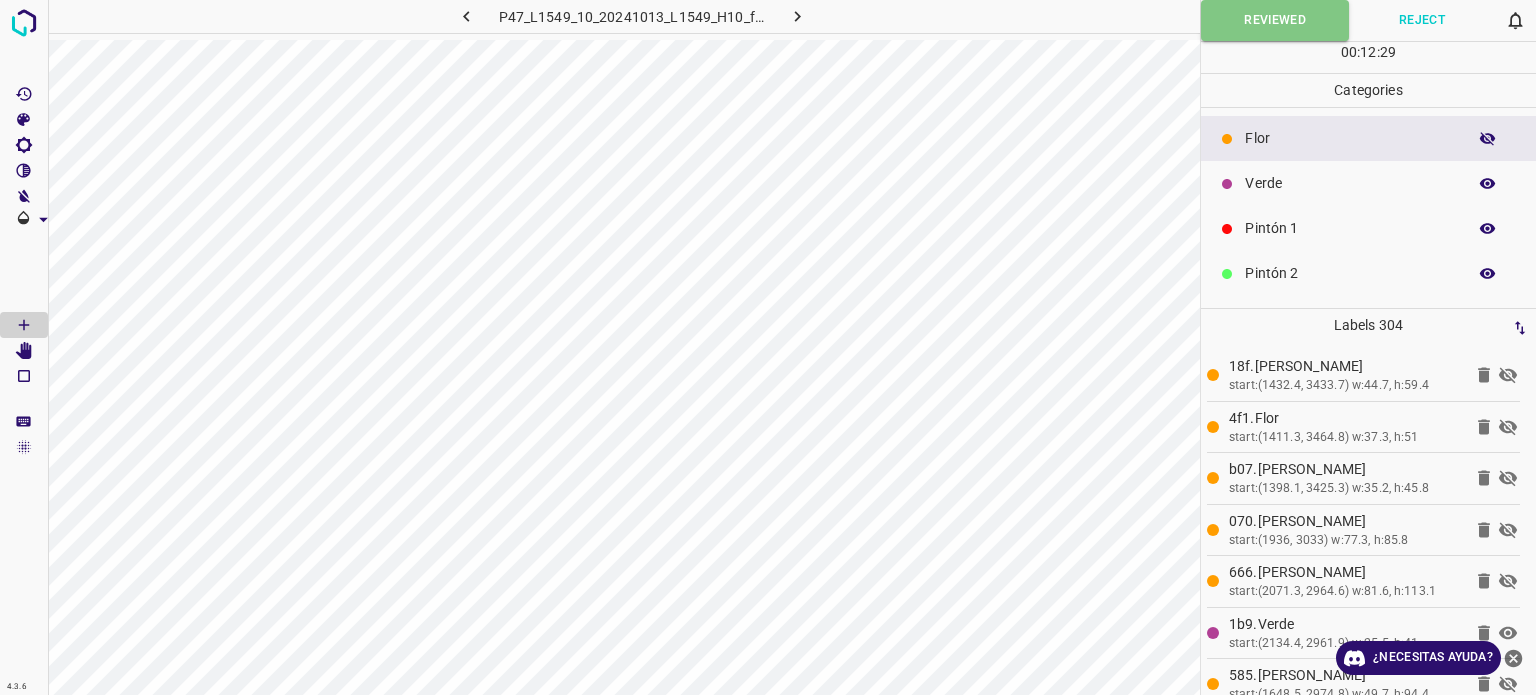 click at bounding box center (1488, 139) 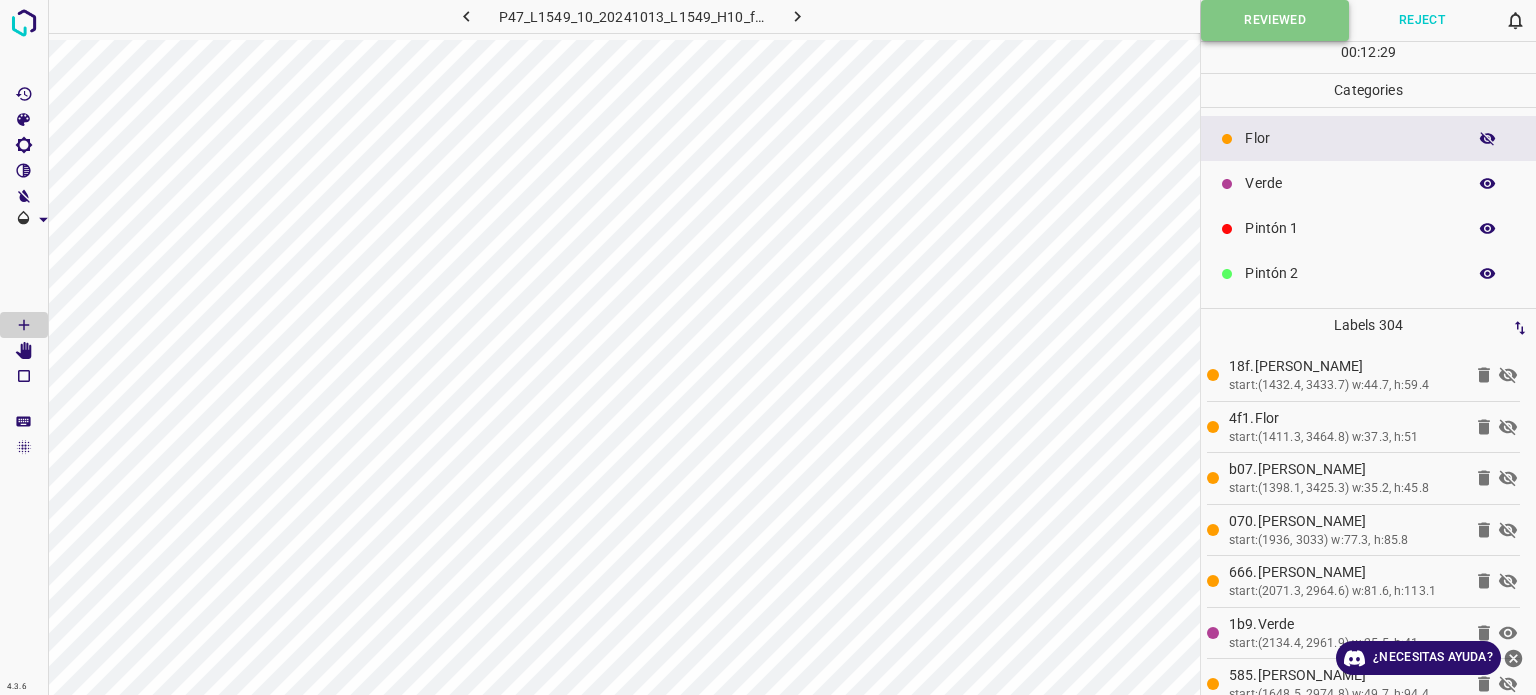 click on "Reviewed" at bounding box center [1275, 20] 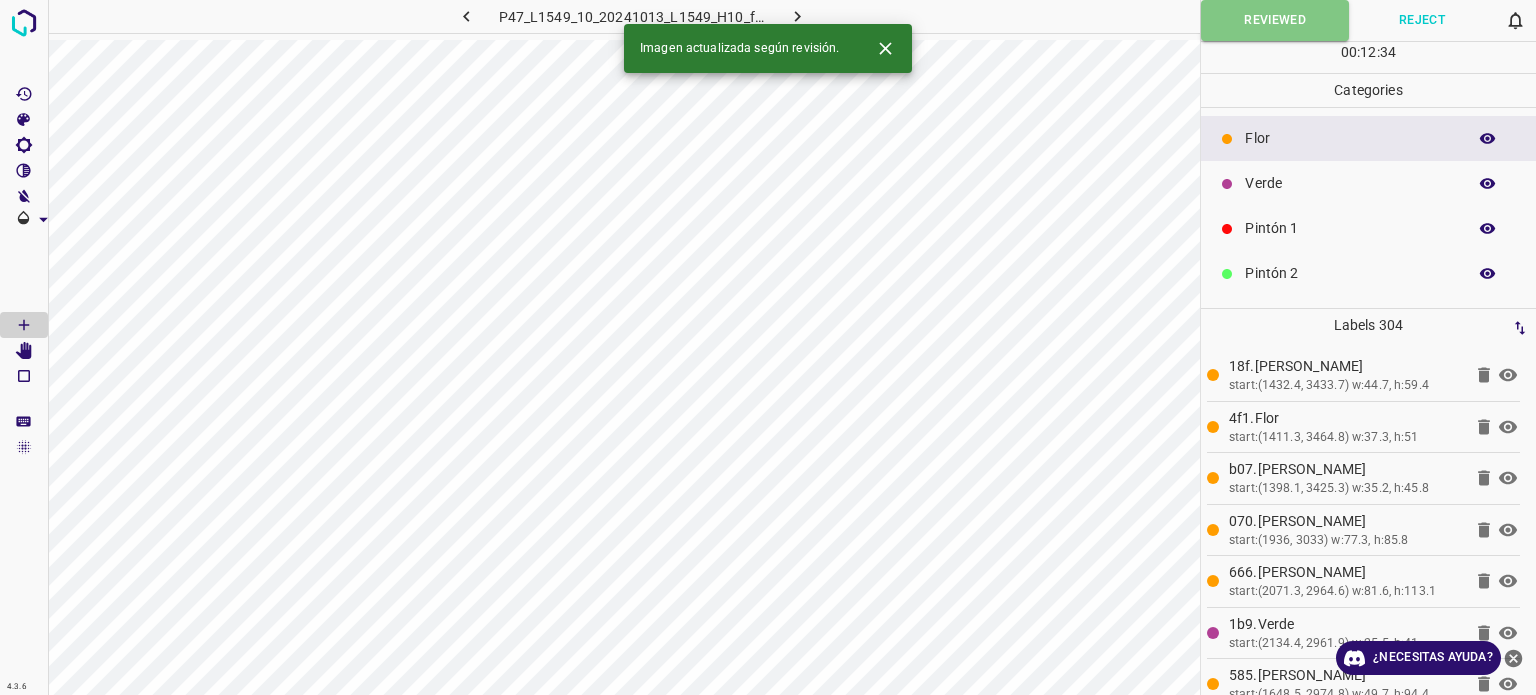 click 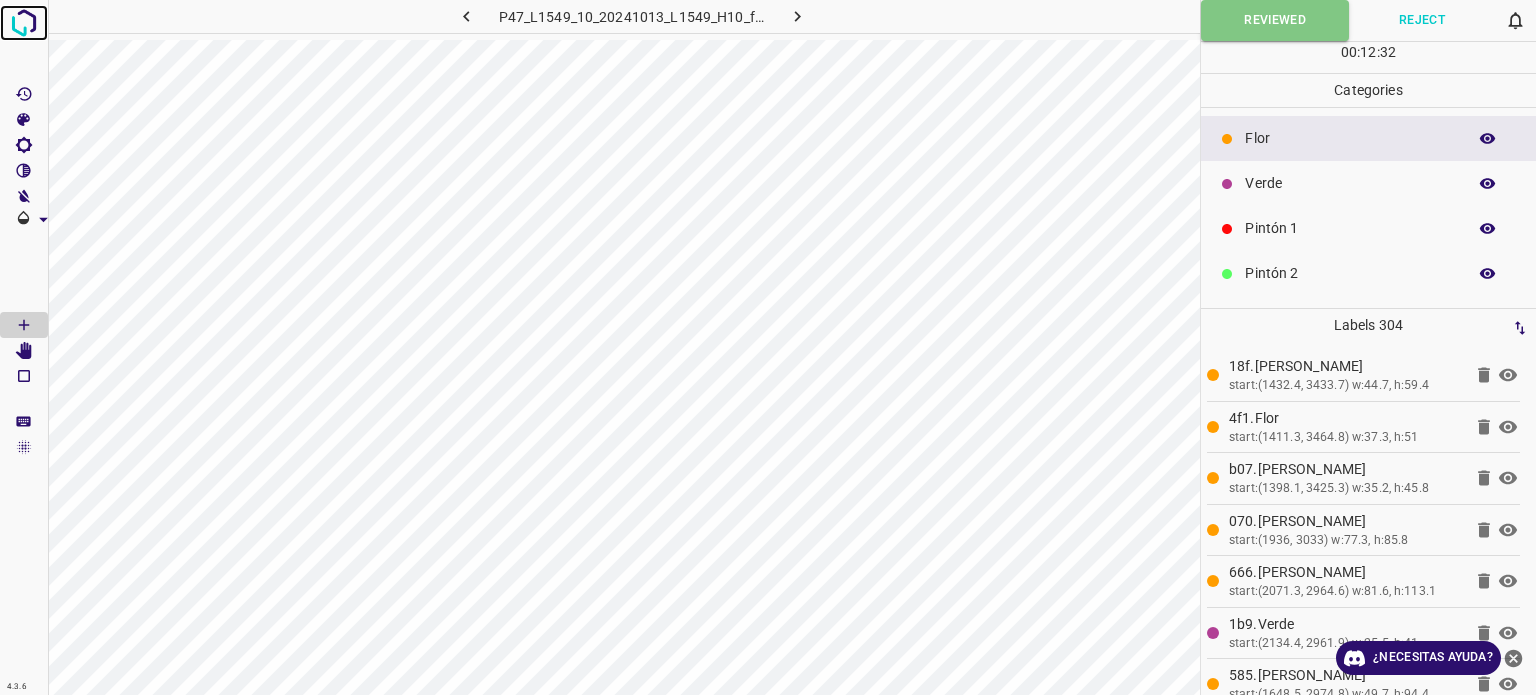 click at bounding box center (24, 23) 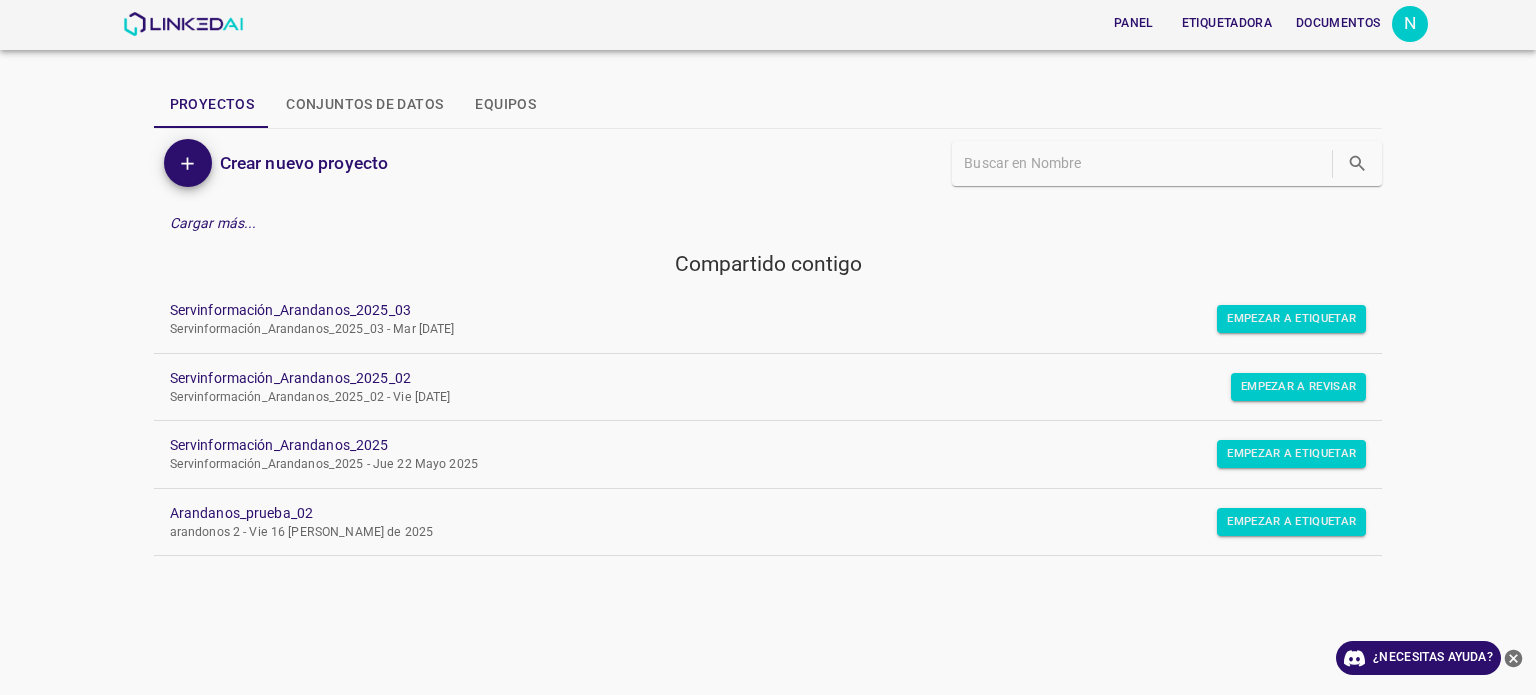 click on "Conjuntos de datos" at bounding box center (364, 104) 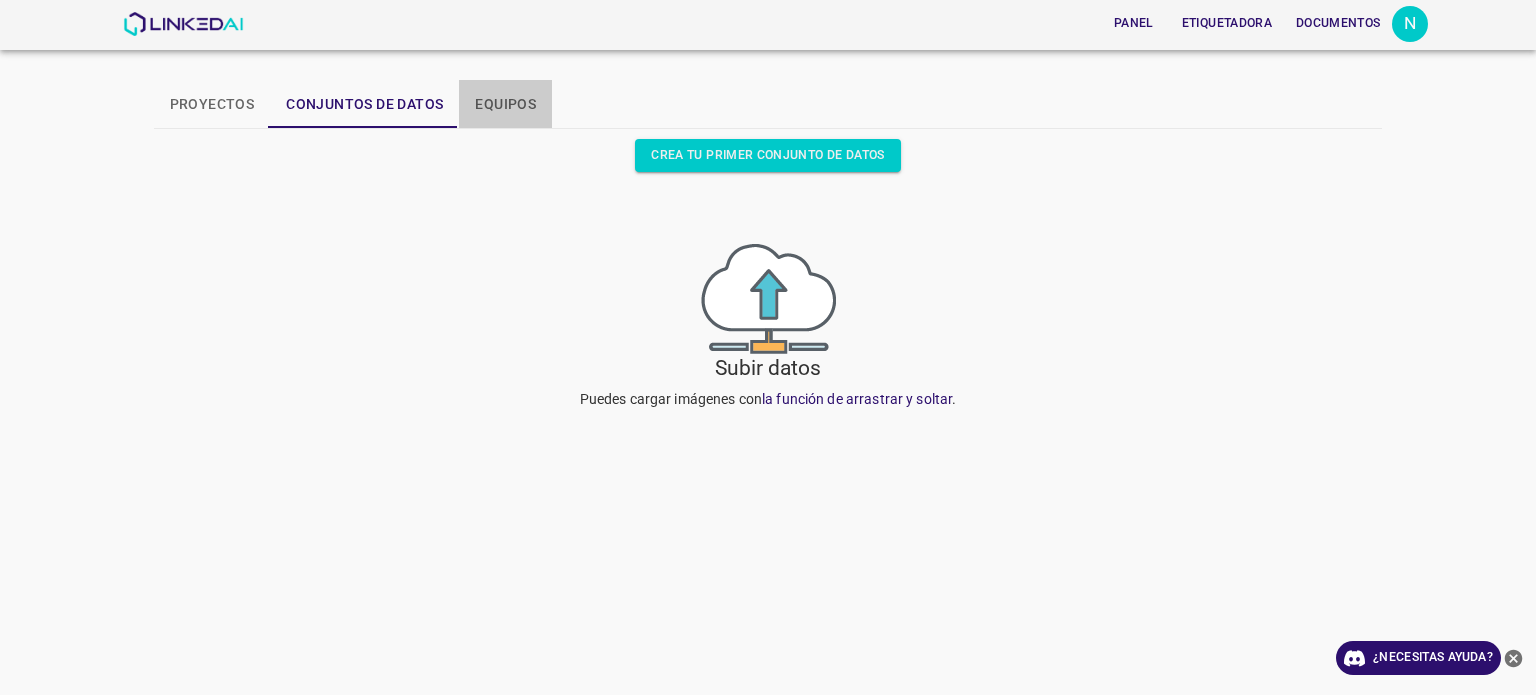click on "Equipos" at bounding box center (505, 104) 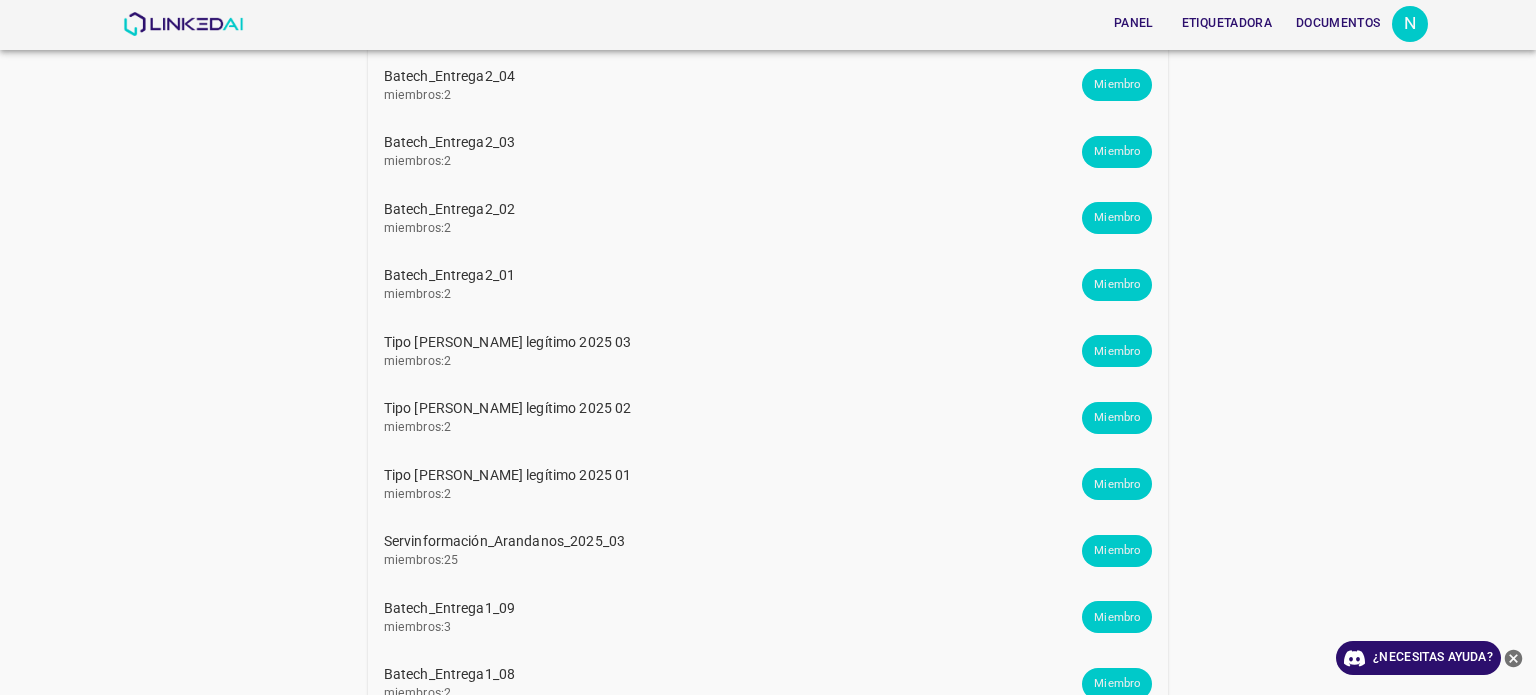scroll, scrollTop: 0, scrollLeft: 0, axis: both 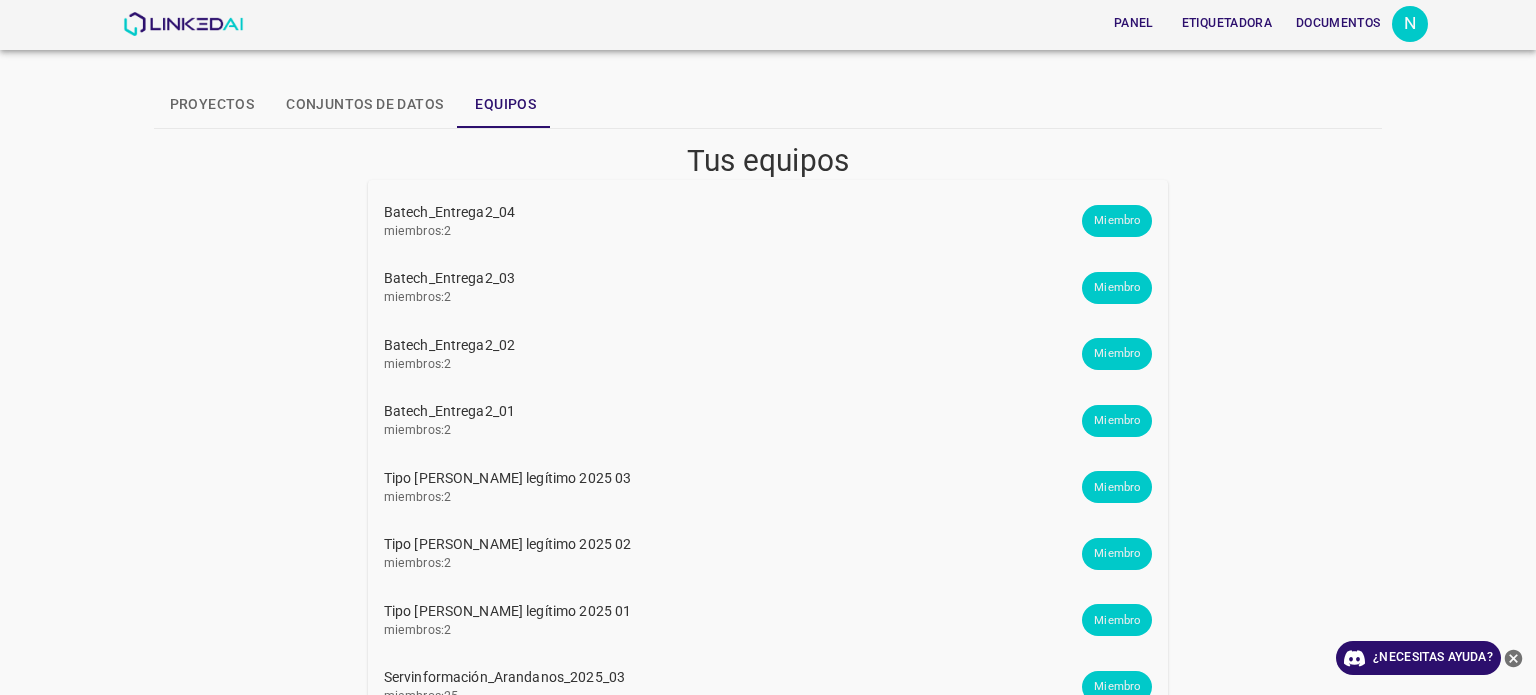 click on "Proyectos" at bounding box center (212, 104) 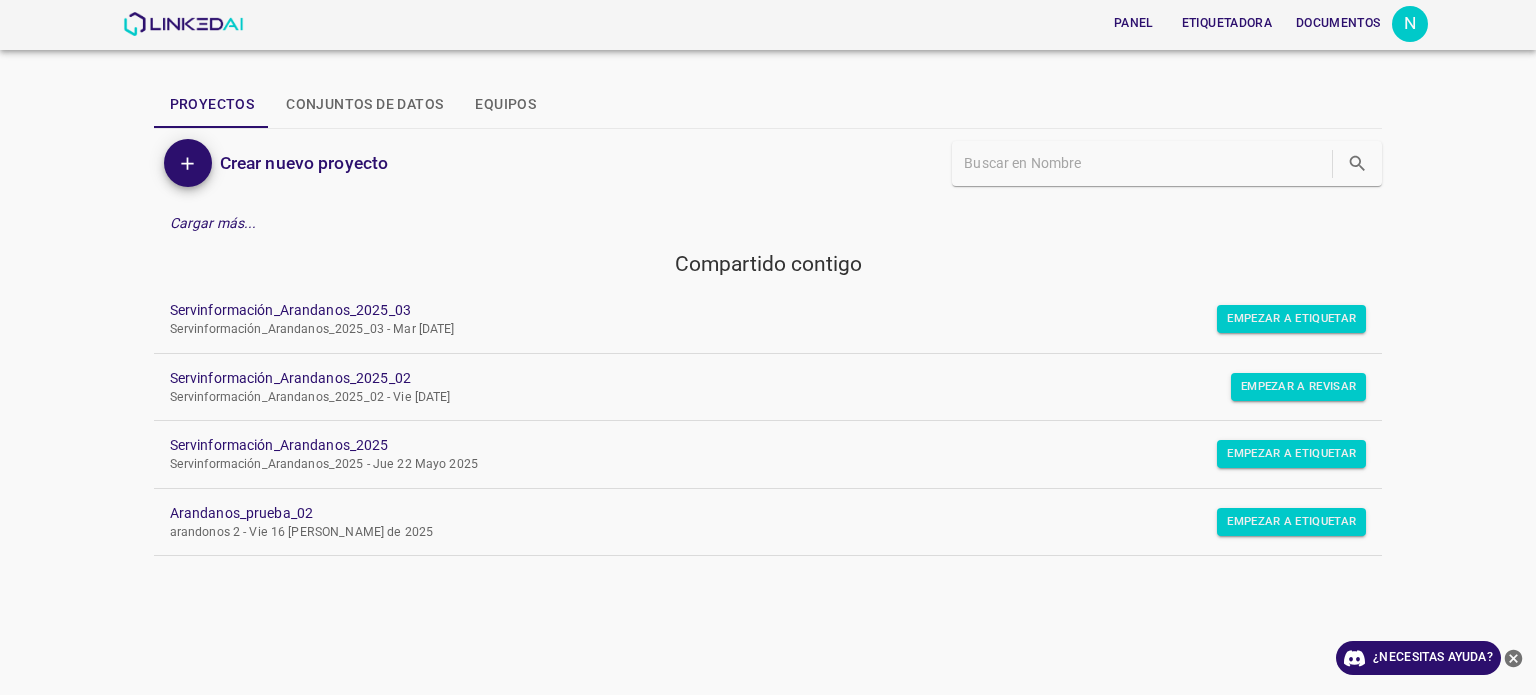 click on "Equipos" at bounding box center [505, 104] 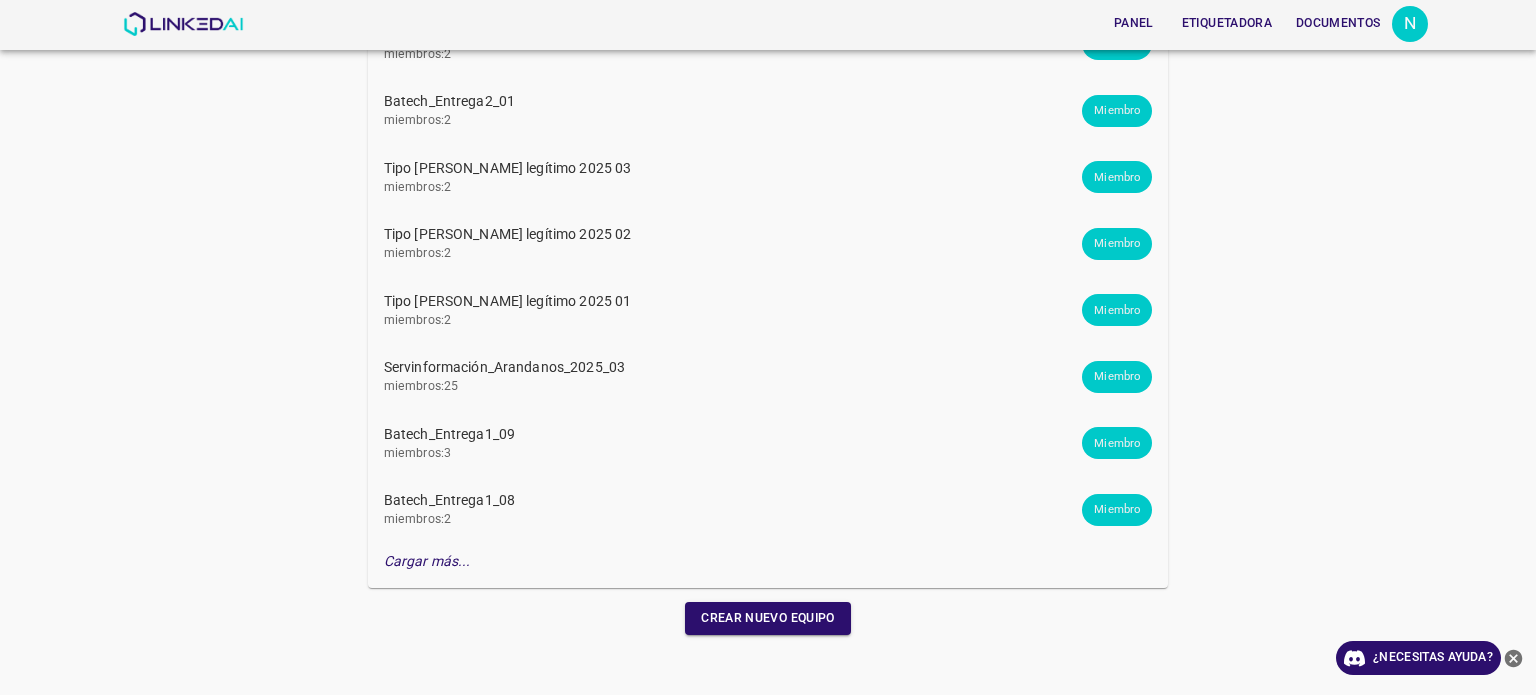 scroll, scrollTop: 0, scrollLeft: 0, axis: both 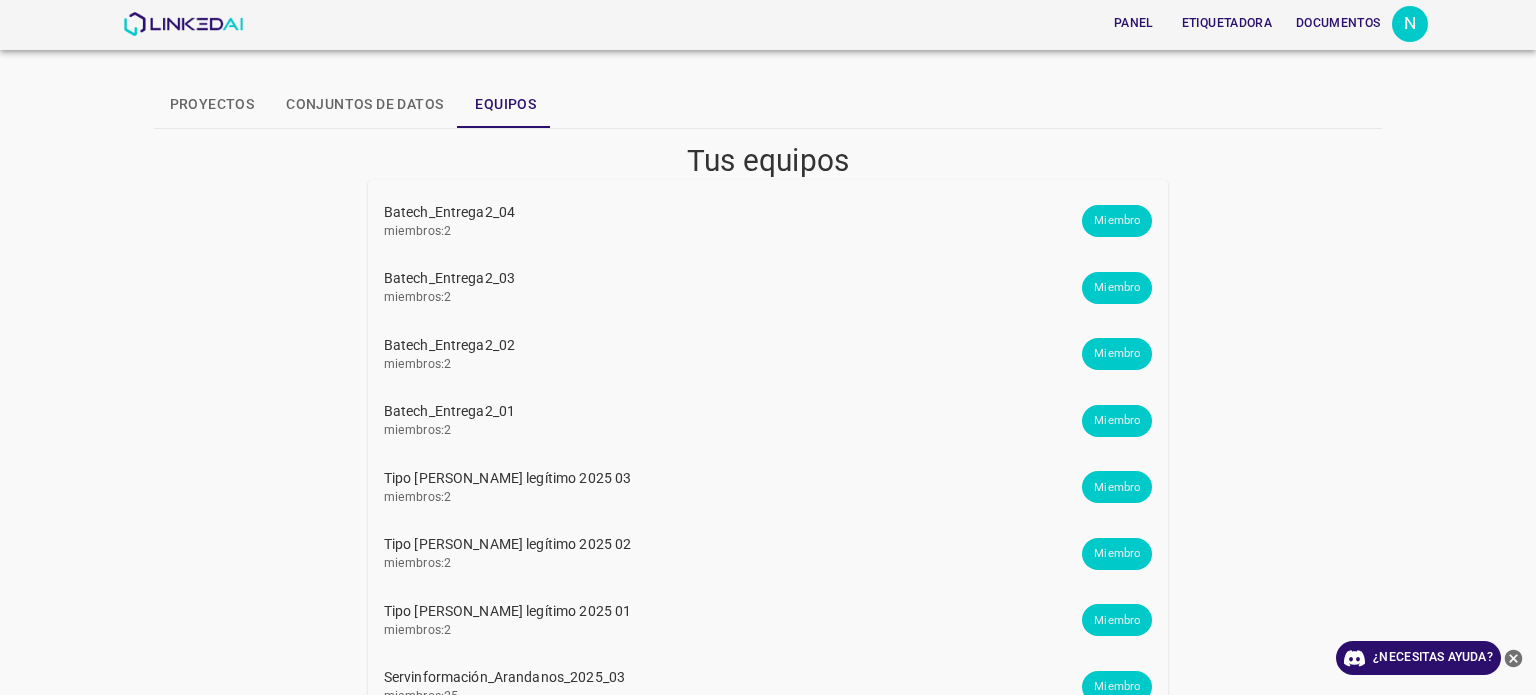 click on "Proyectos" at bounding box center [212, 104] 